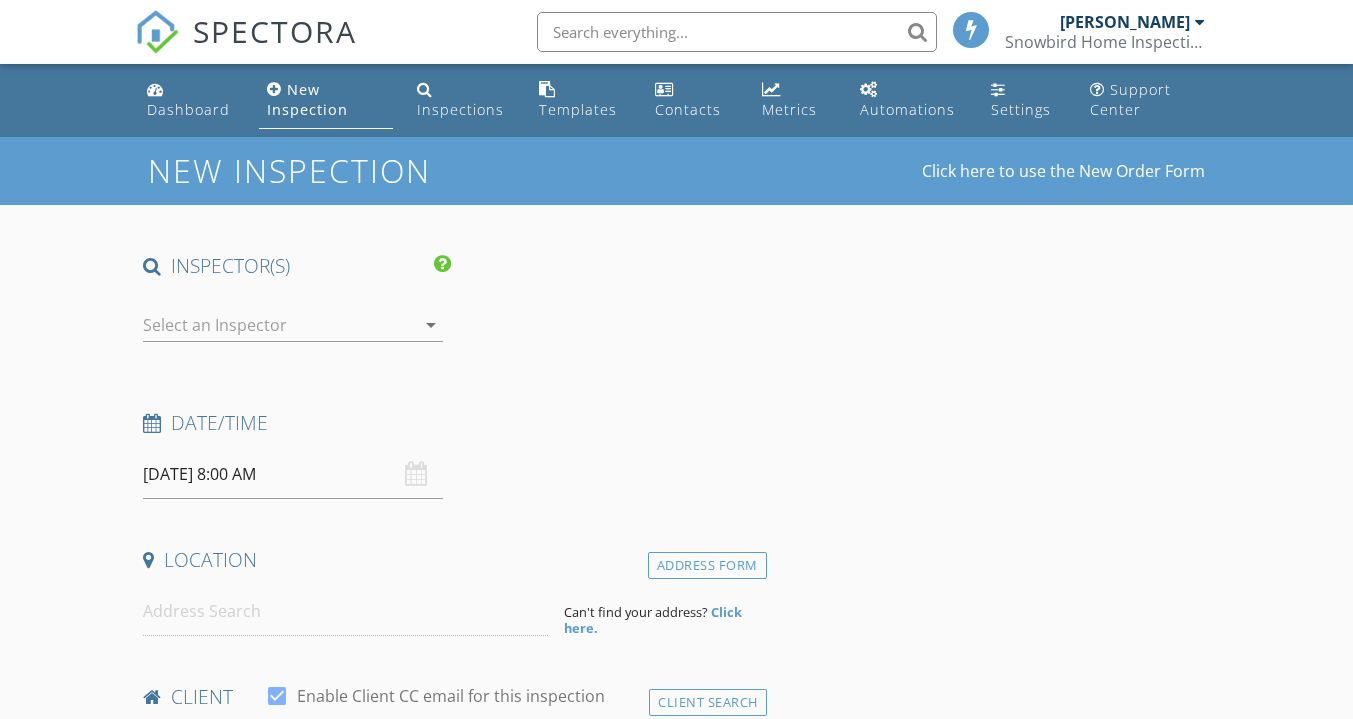 scroll, scrollTop: 0, scrollLeft: 0, axis: both 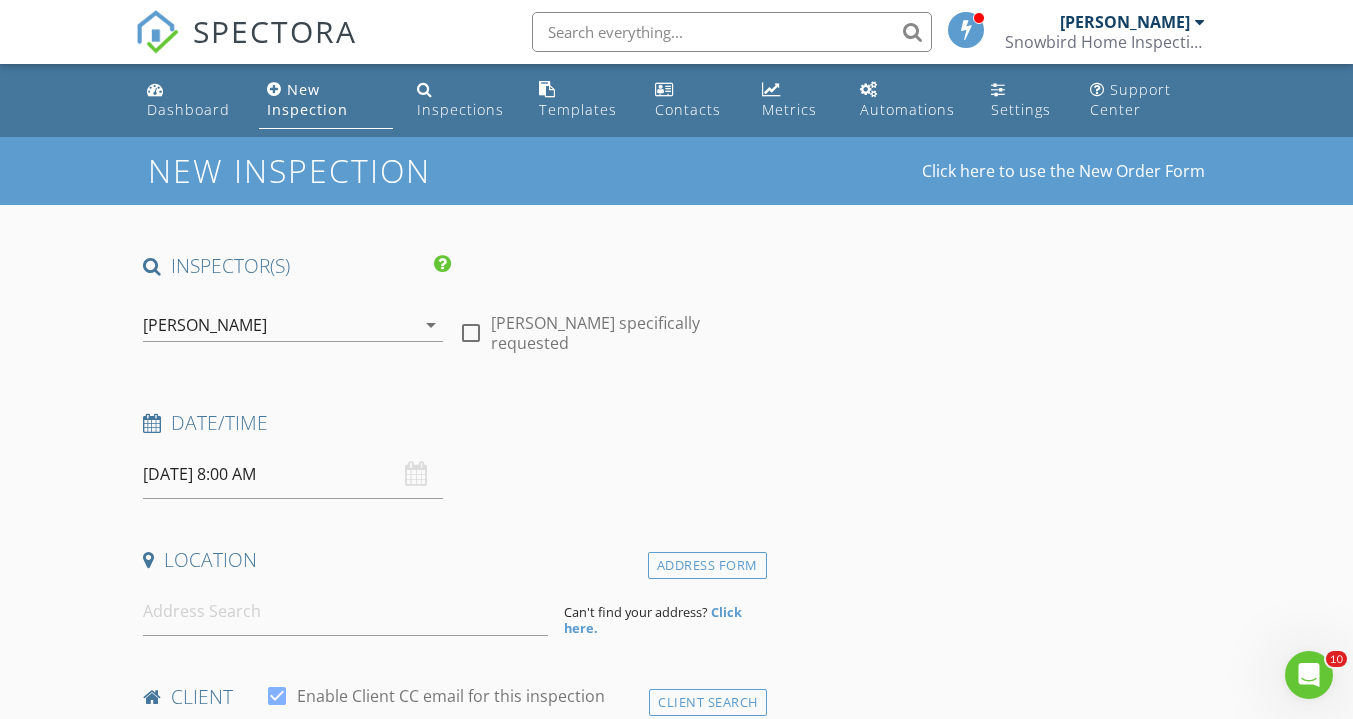 click at bounding box center (471, 333) 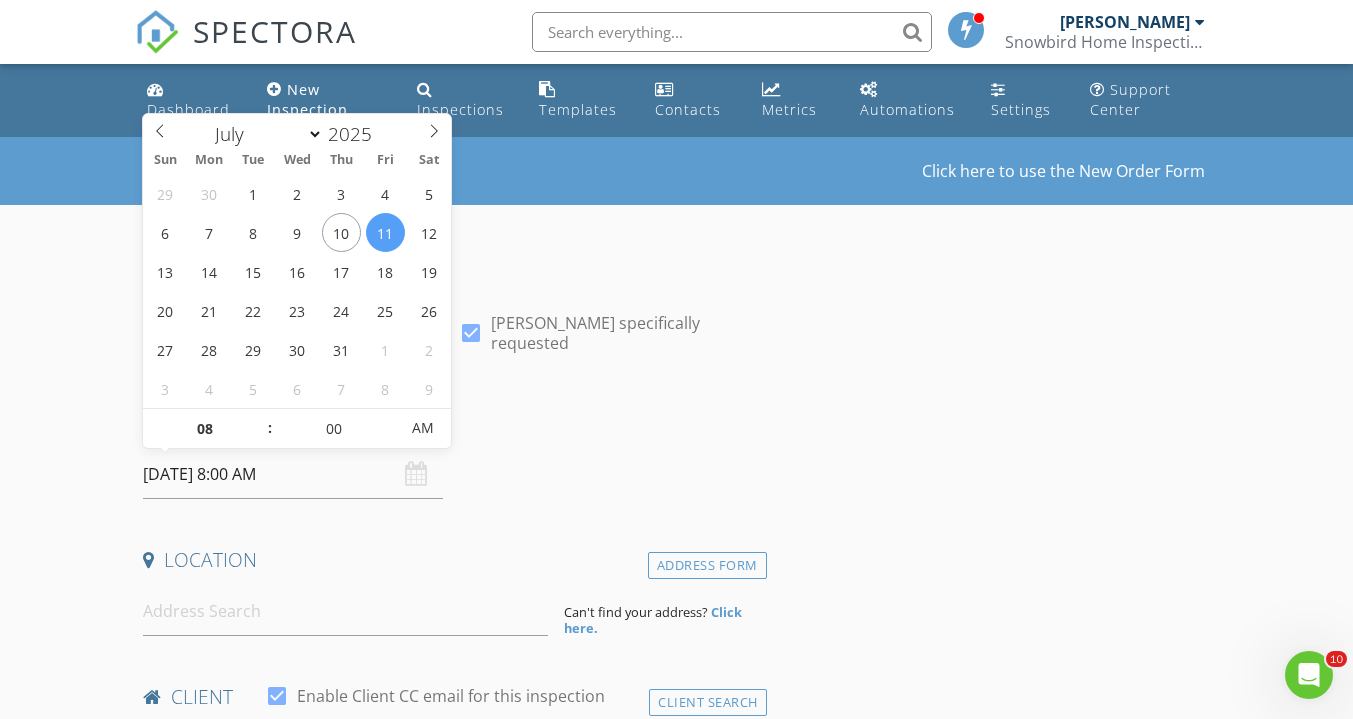 click on "07/11/2025 8:00 AM" at bounding box center [293, 474] 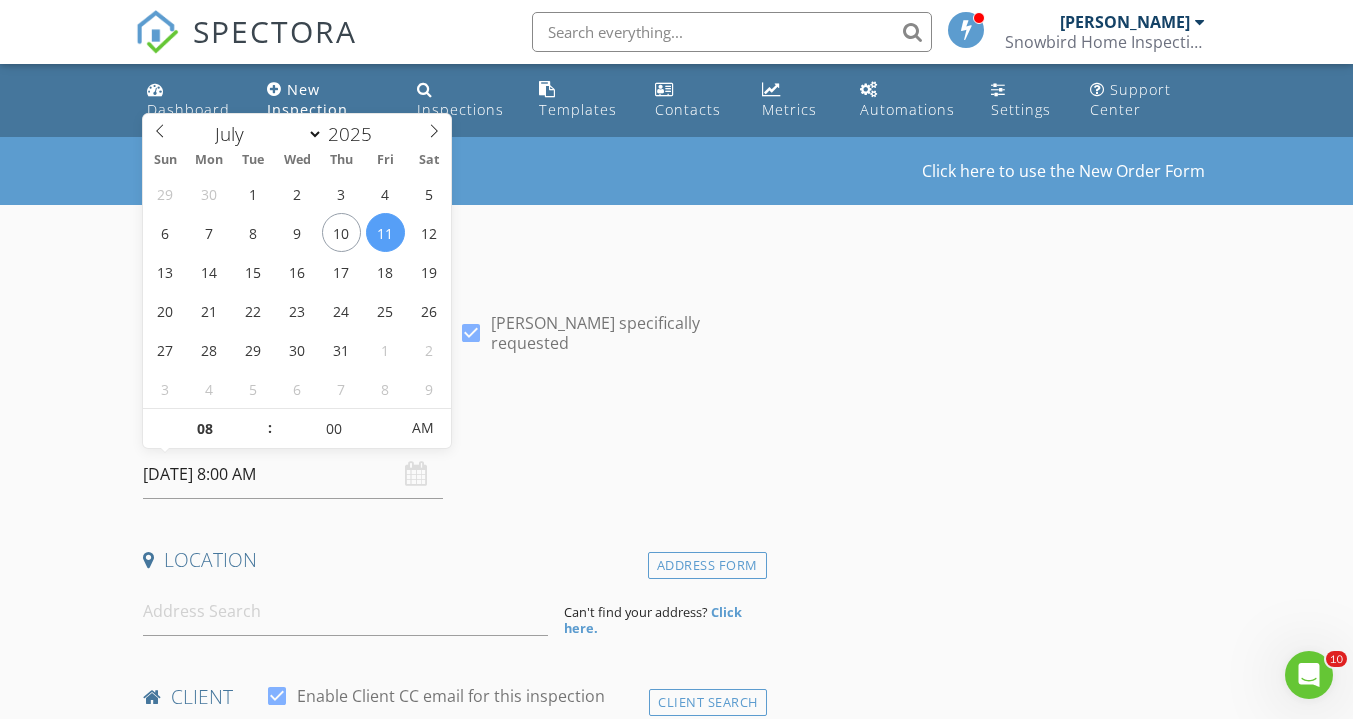 type on "07/11/2025 9:00 AM" 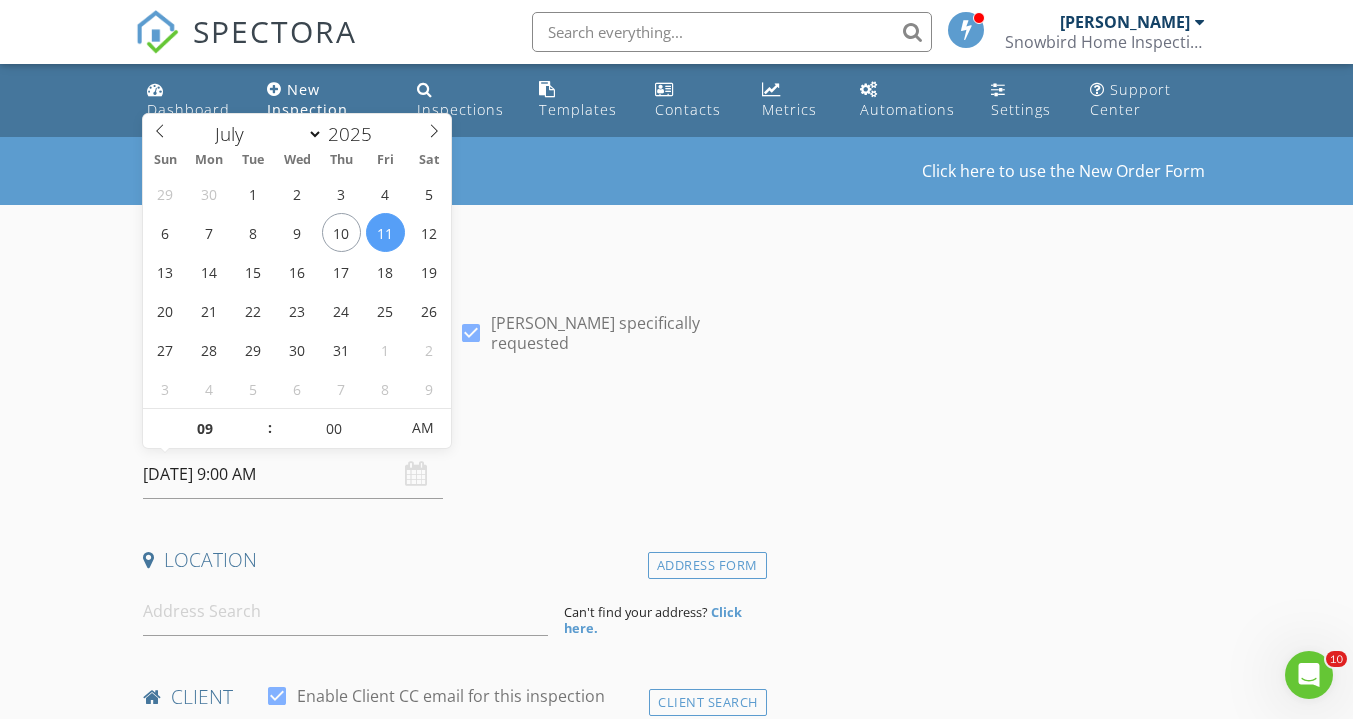 click at bounding box center [259, 419] 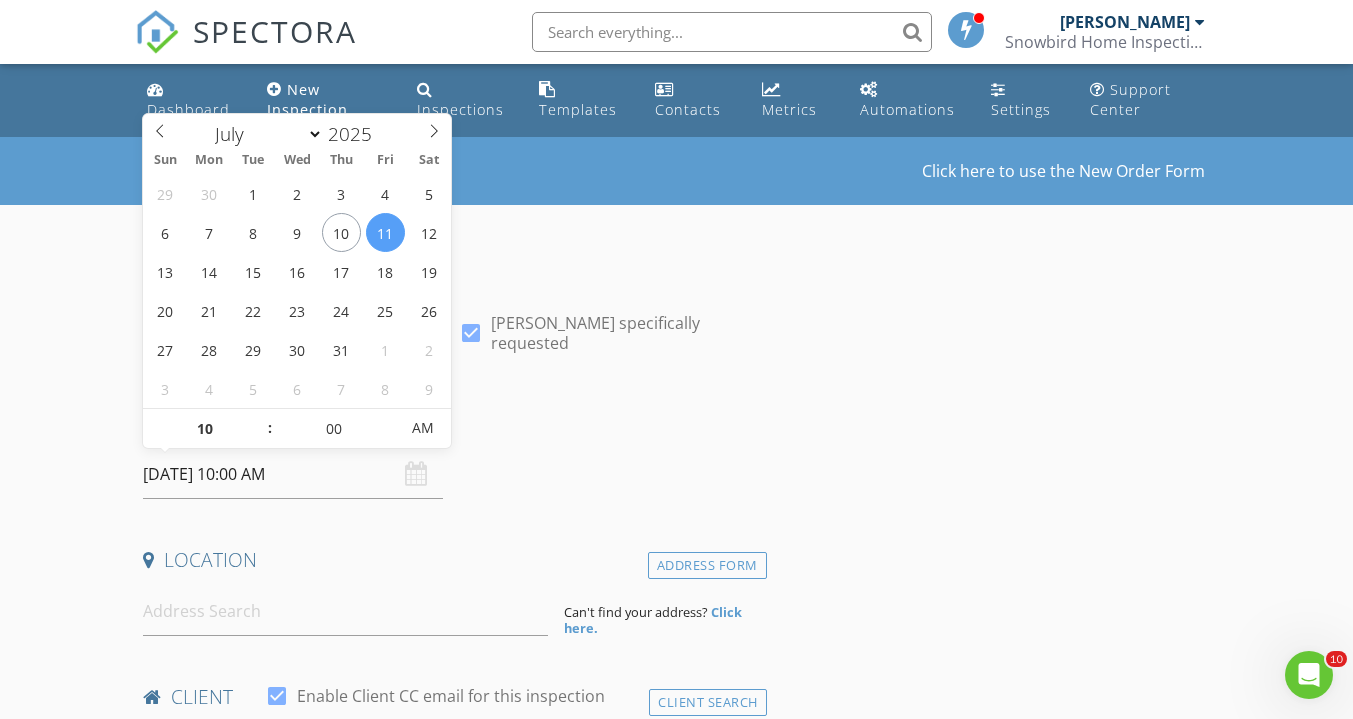 click at bounding box center (259, 419) 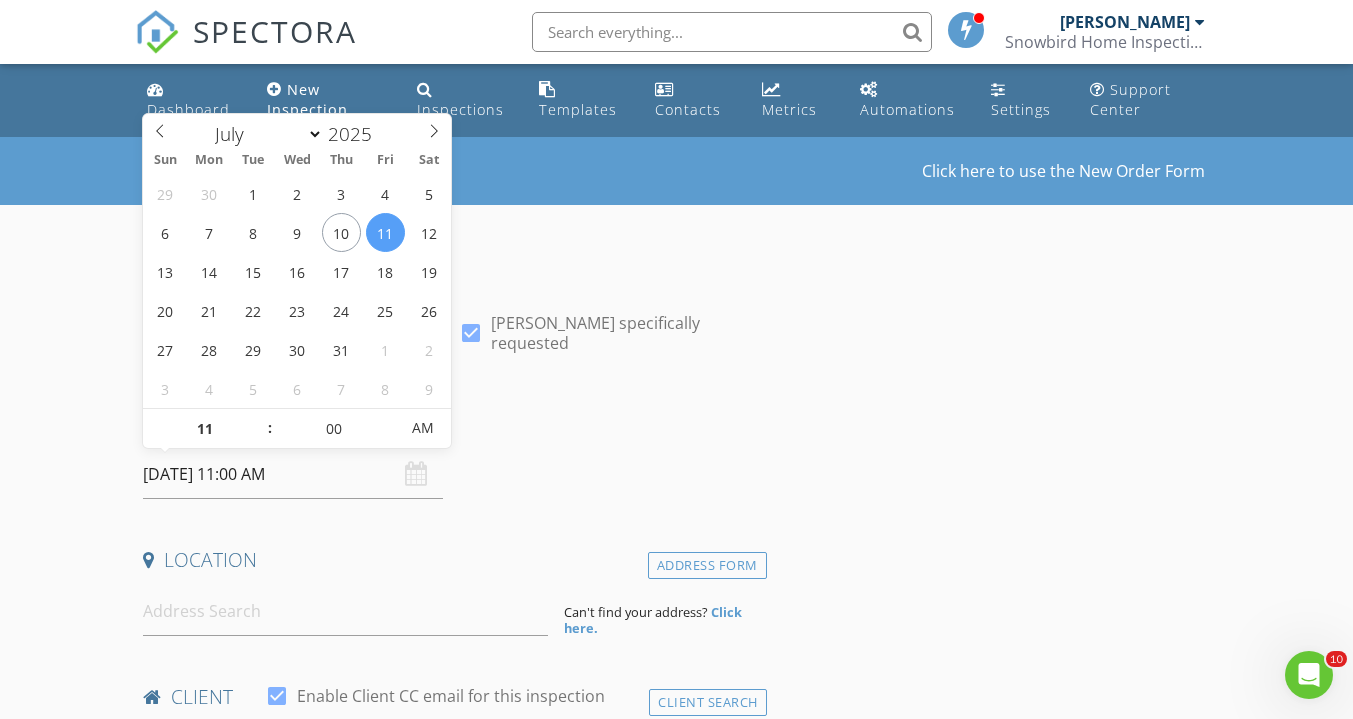 click at bounding box center [259, 419] 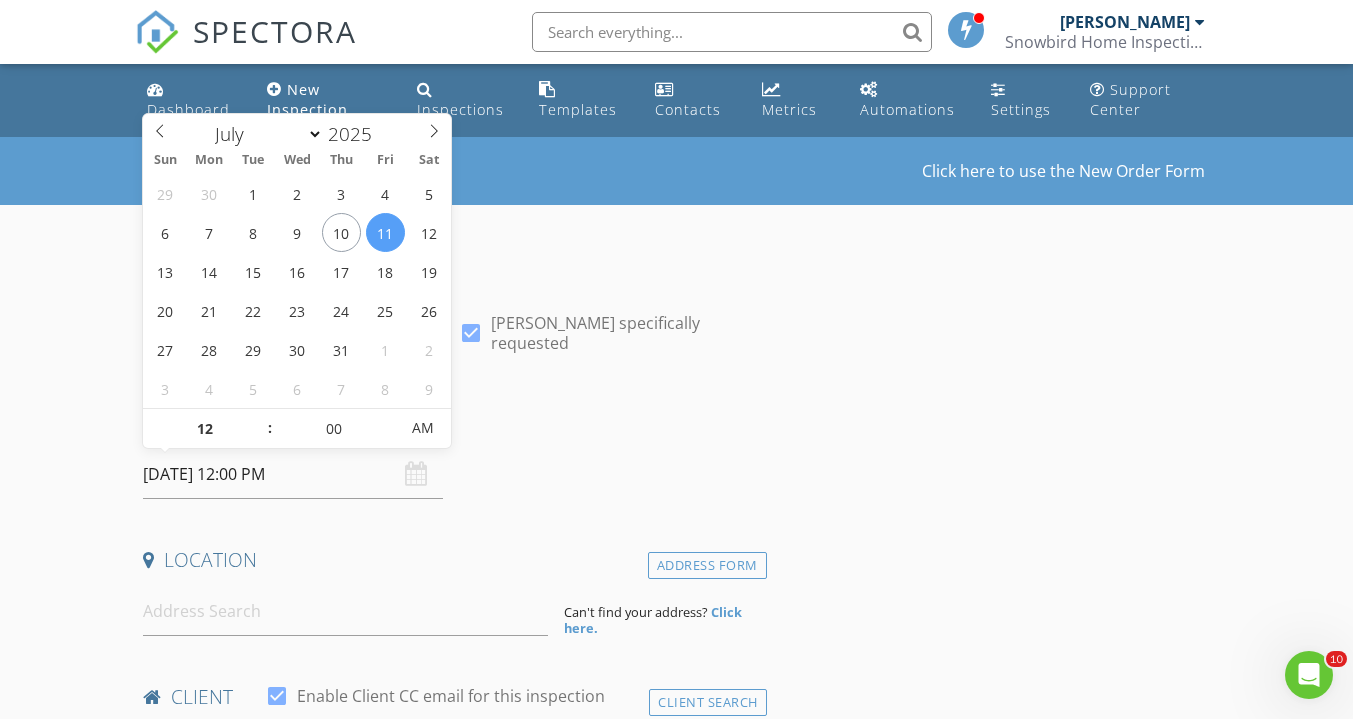 click at bounding box center (259, 419) 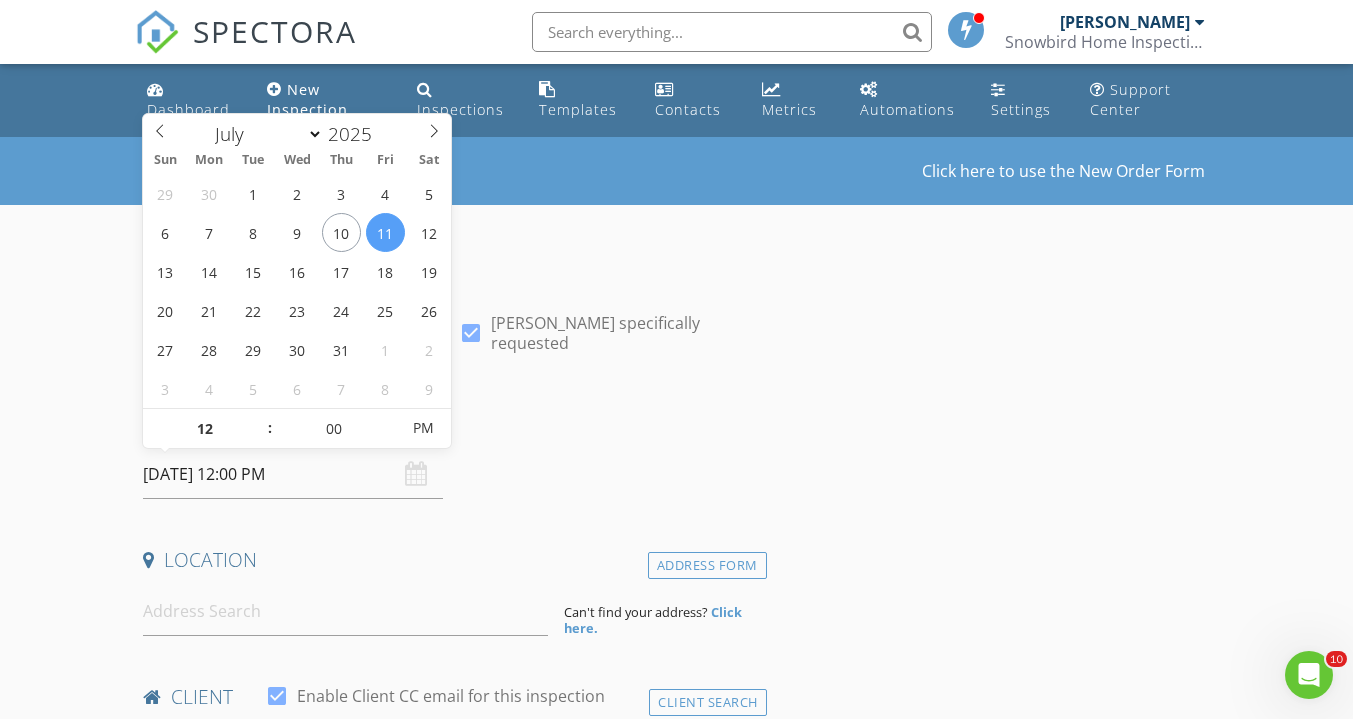 type on "07/11/2025 1:00 PM" 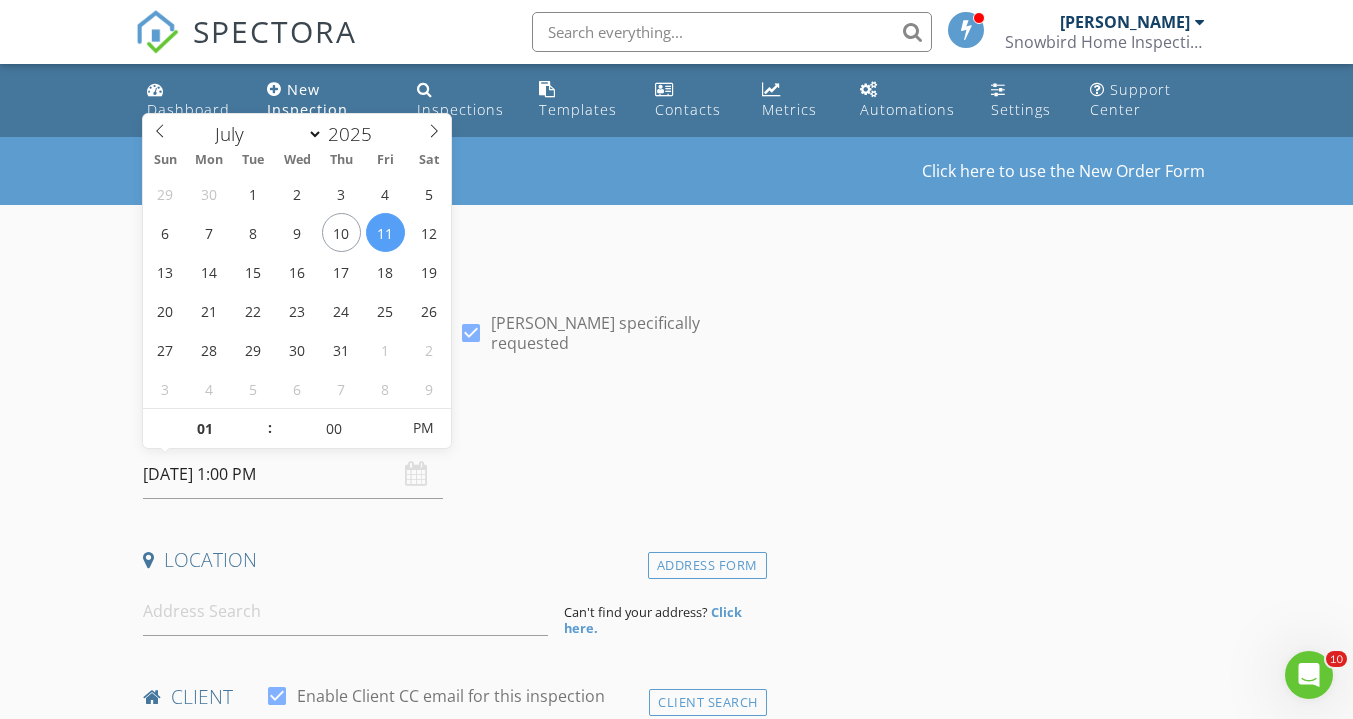 click at bounding box center [259, 419] 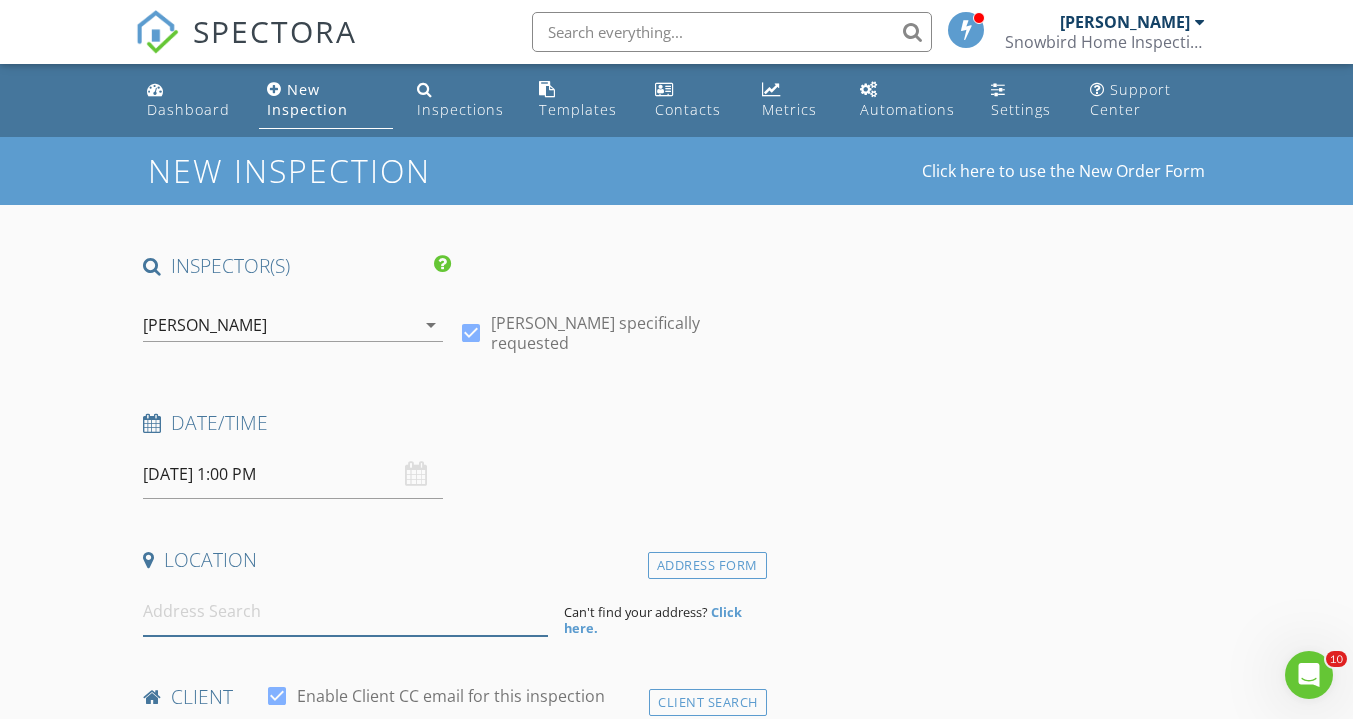 click at bounding box center (345, 611) 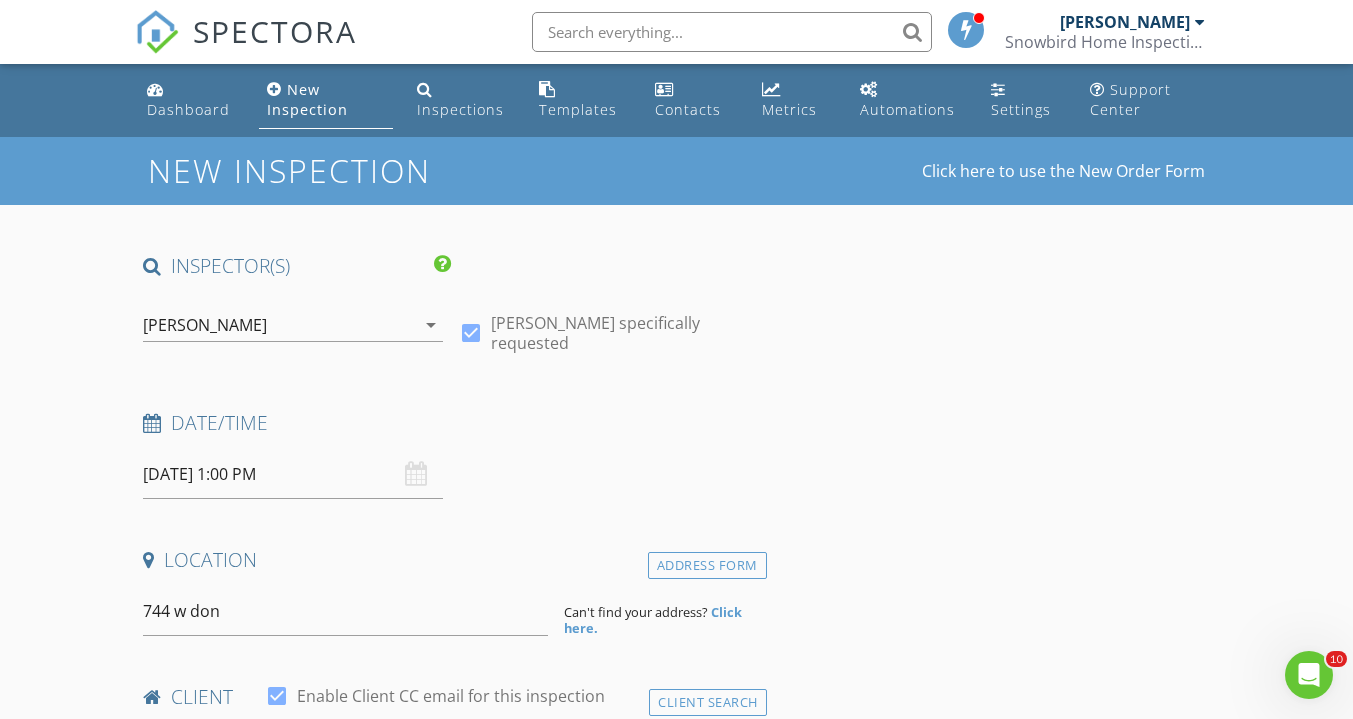 type on "744 West Donovan Street, Houston, TX, USA" 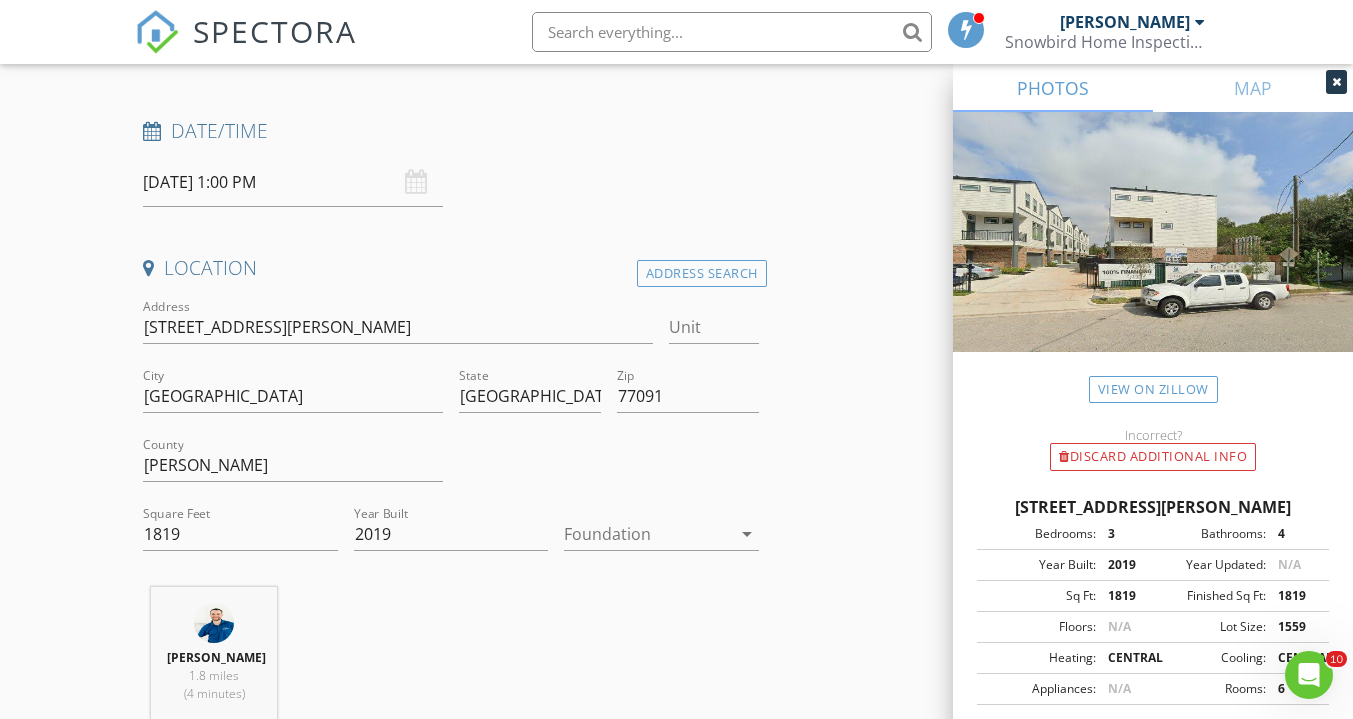 scroll, scrollTop: 319, scrollLeft: 0, axis: vertical 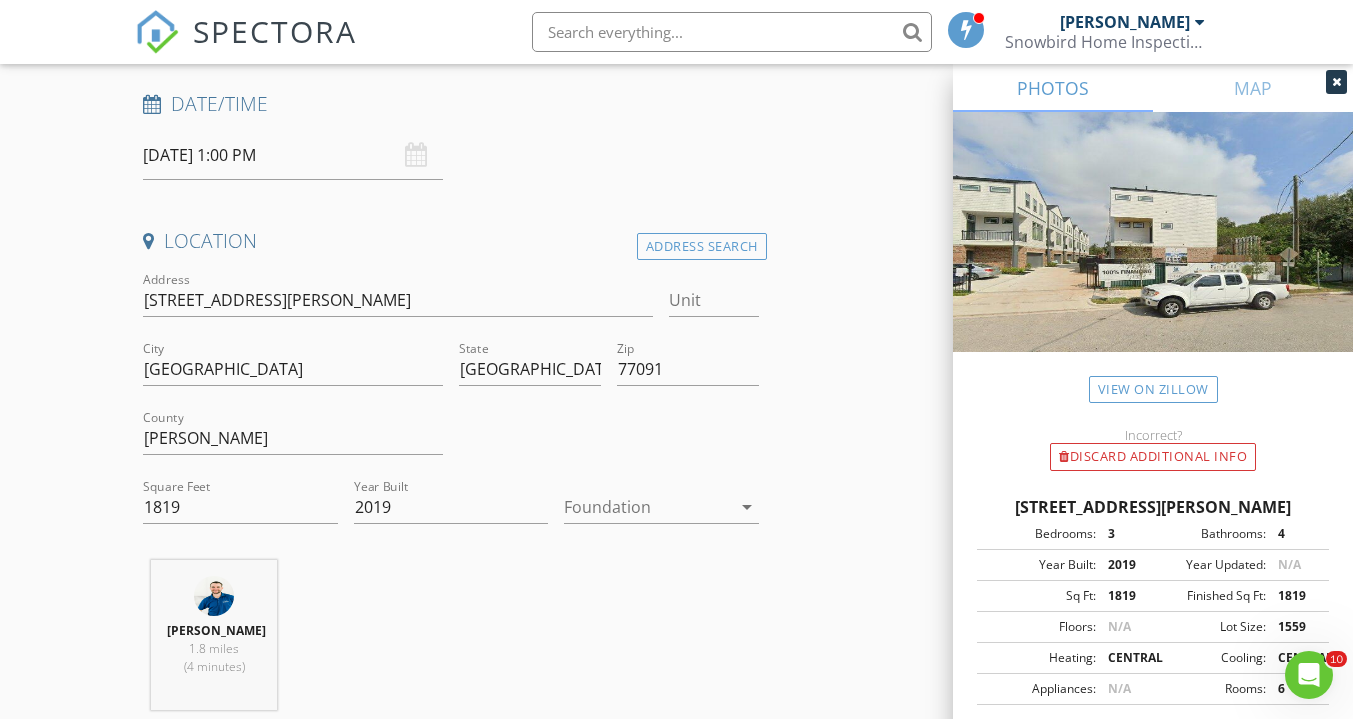 click at bounding box center [647, 507] 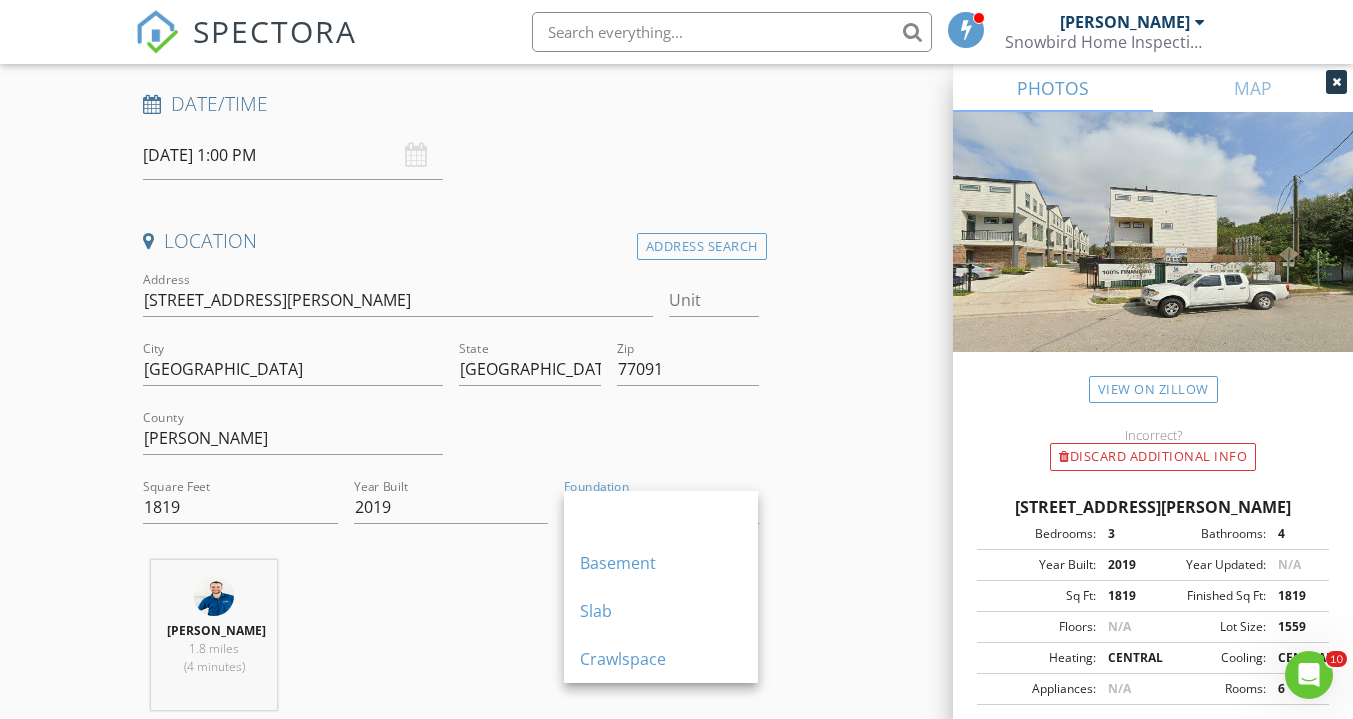 click on "Slab" at bounding box center (661, 611) 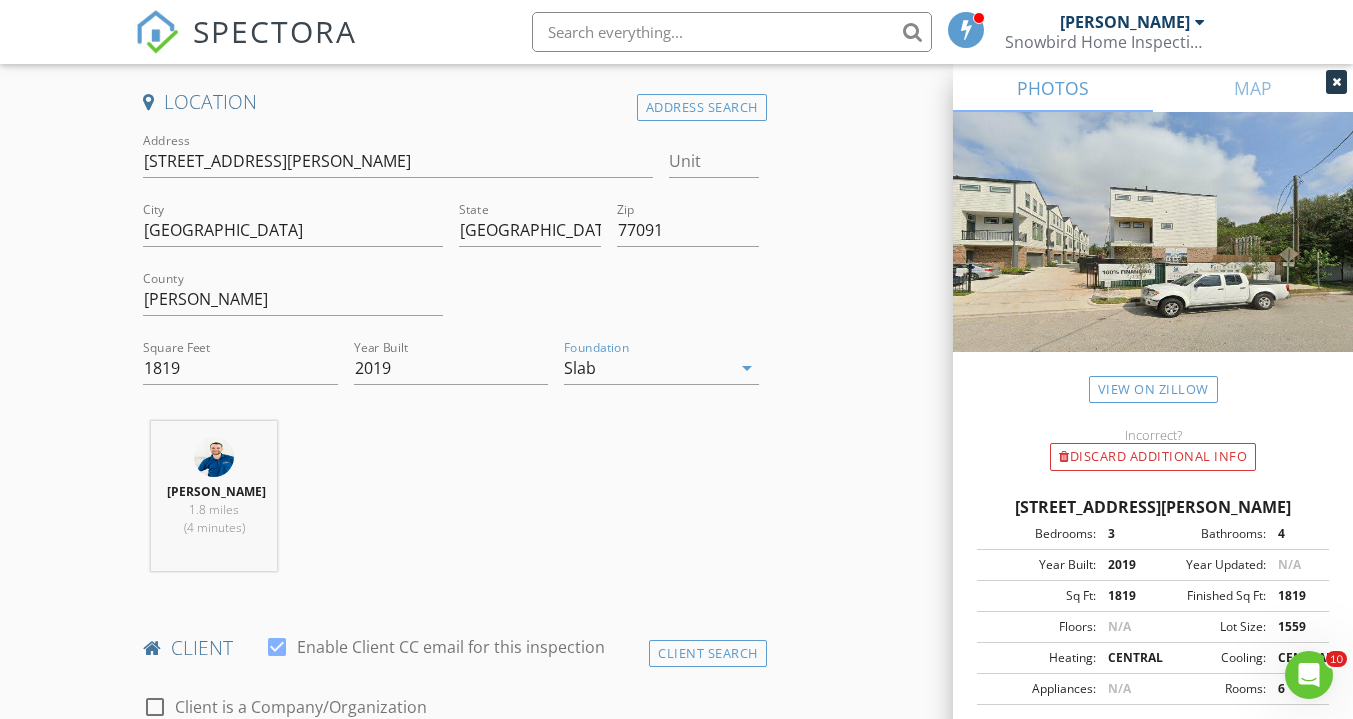 scroll, scrollTop: 813, scrollLeft: 0, axis: vertical 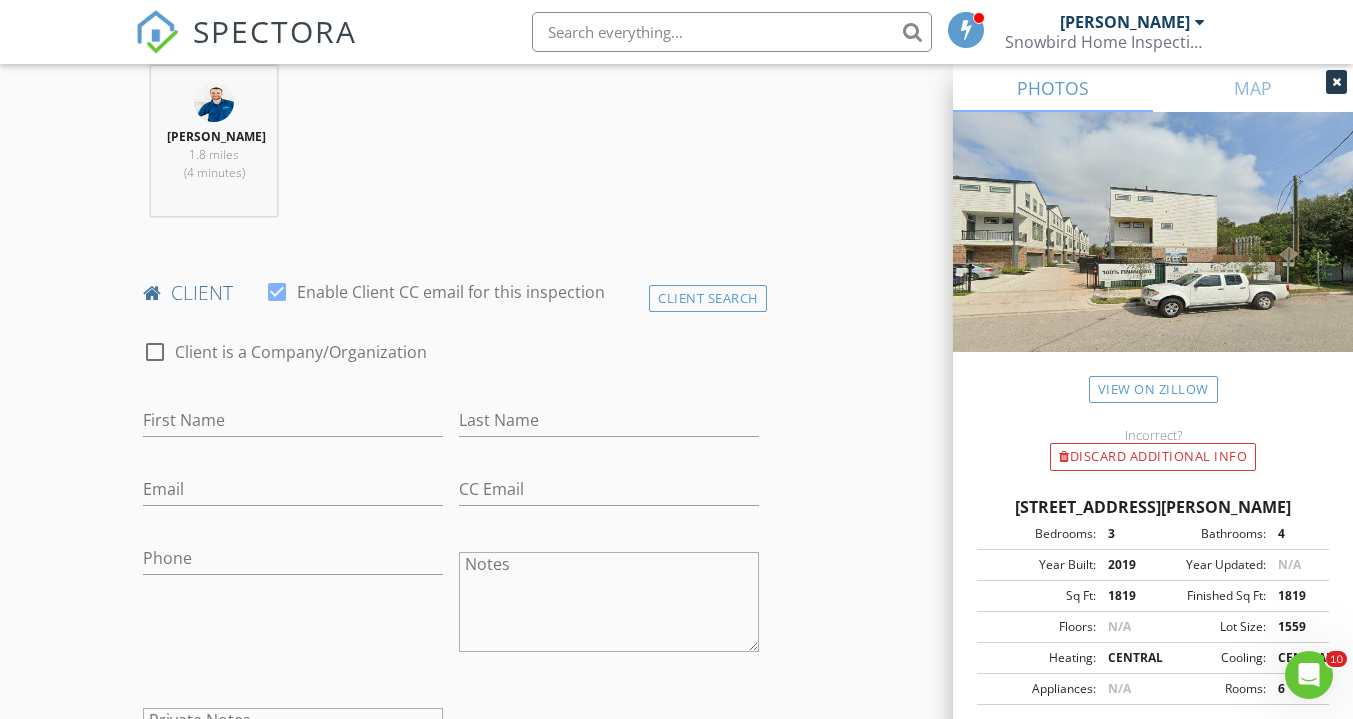 click on "First Name" at bounding box center [293, 424] 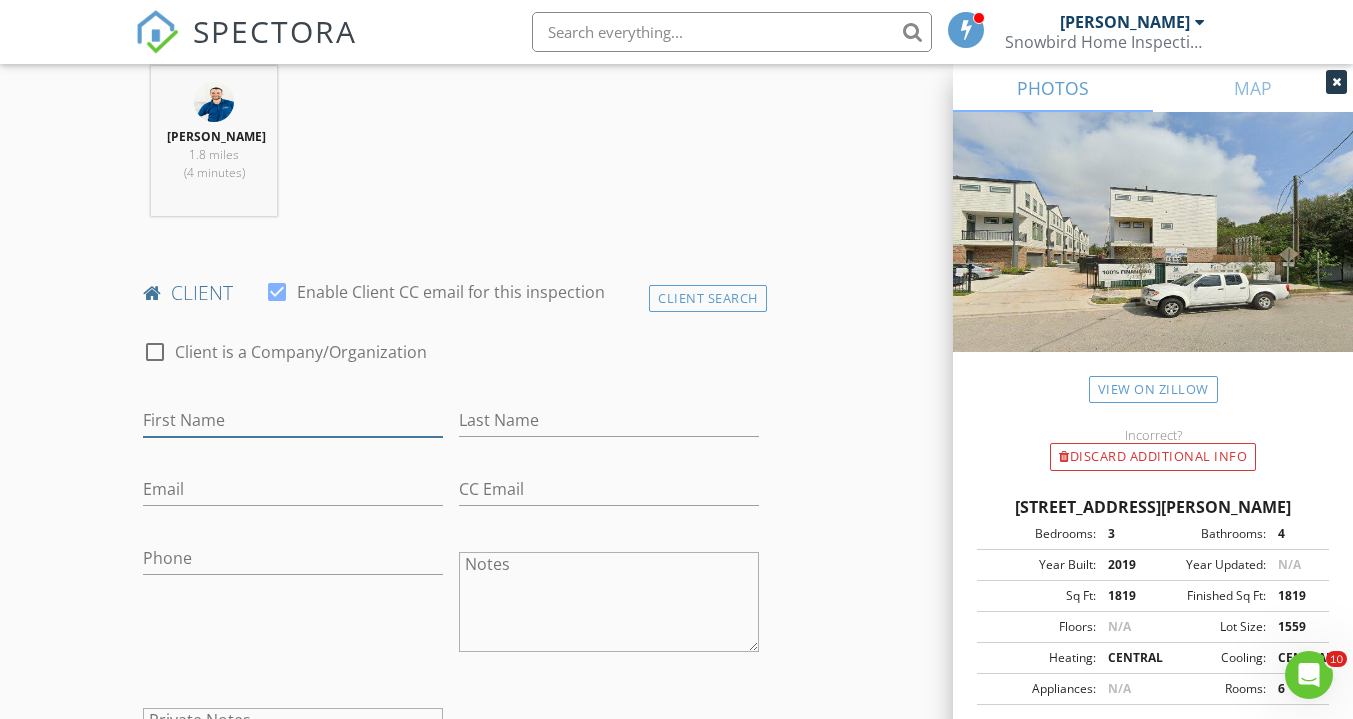 click on "First Name" at bounding box center (293, 420) 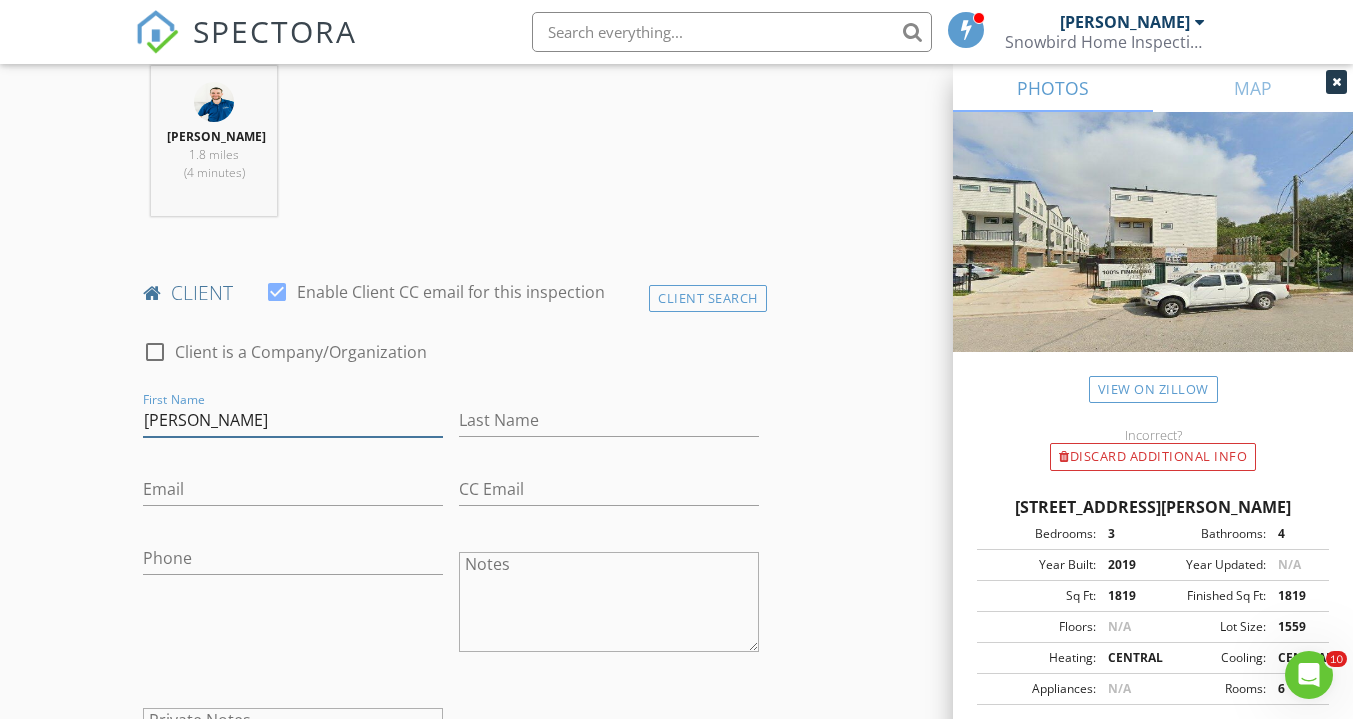 type on "Jonathan" 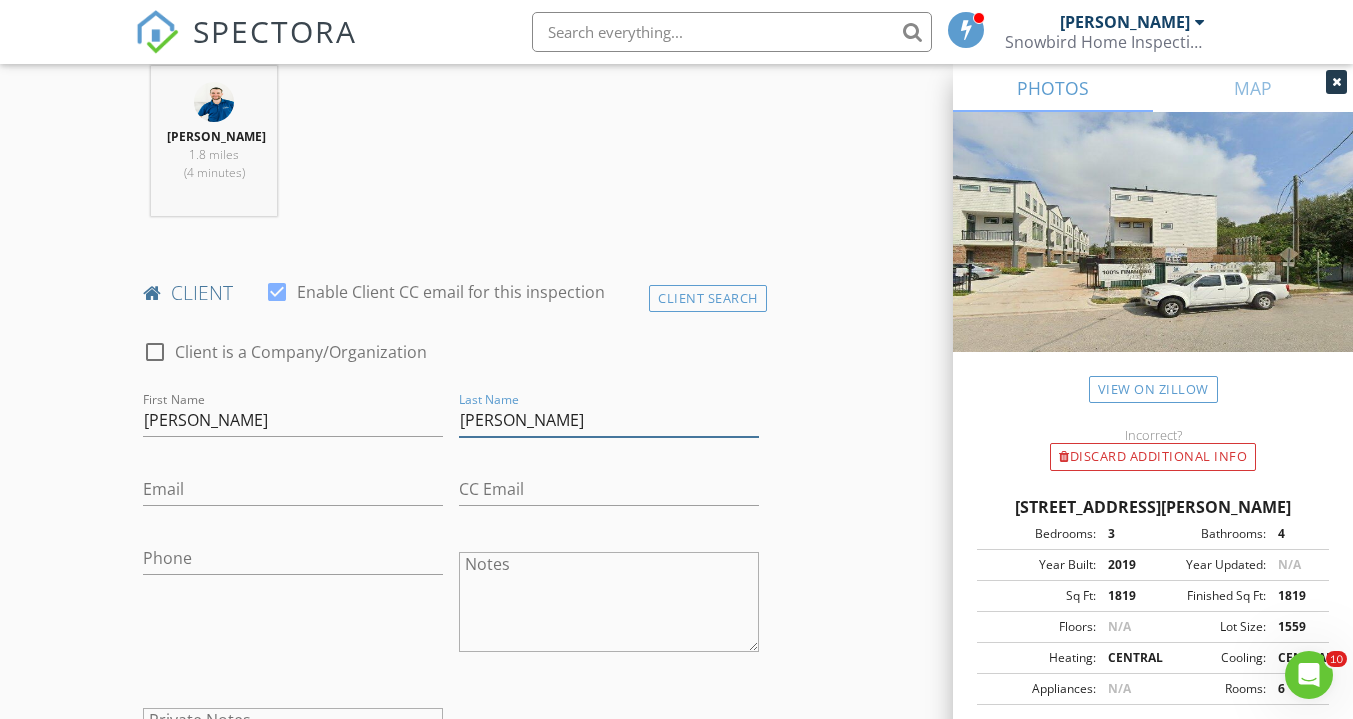 type on "Partridge" 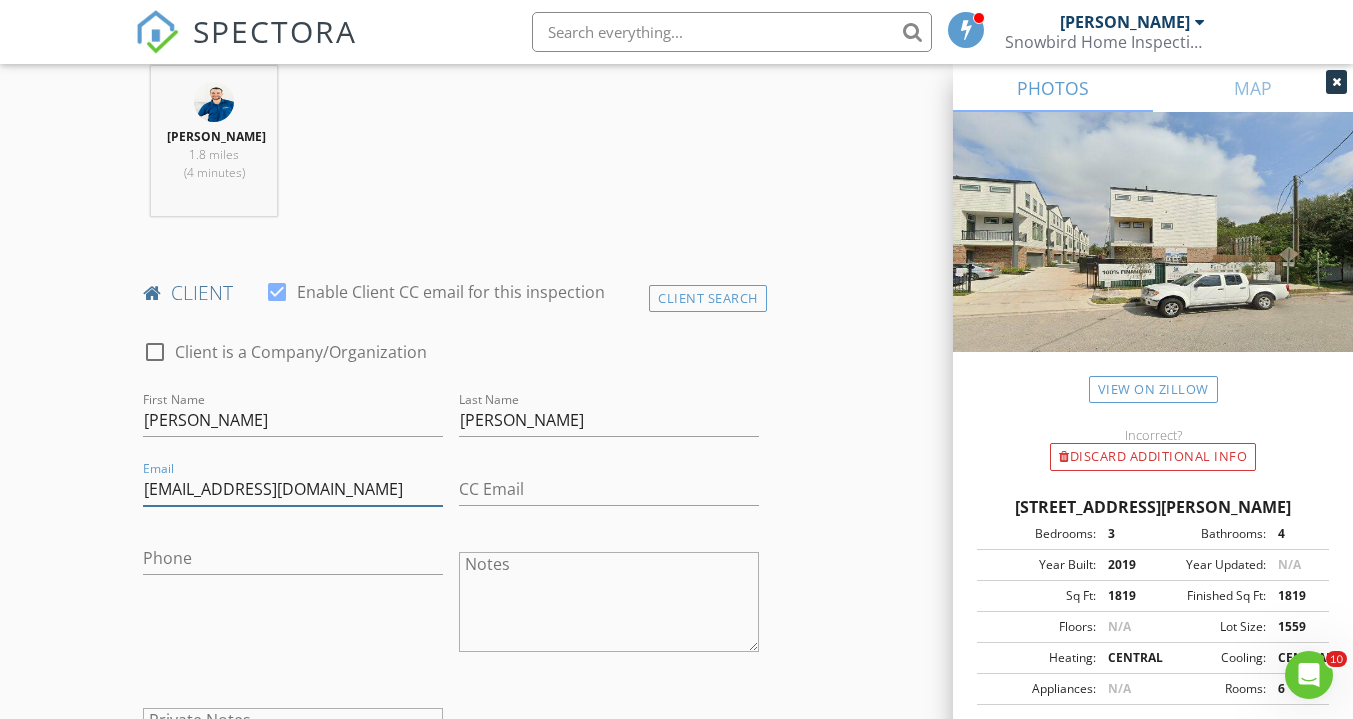 type on "pgpartridge47@gmail.com" 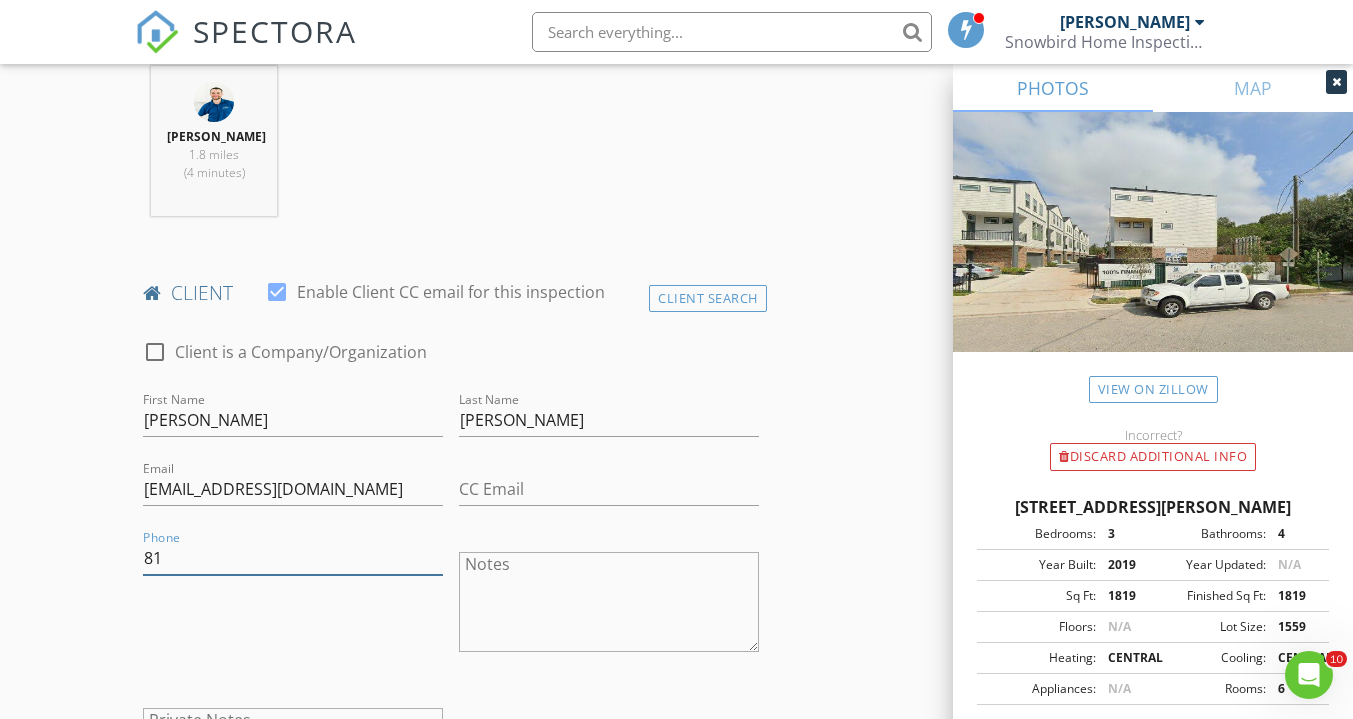 type on "8" 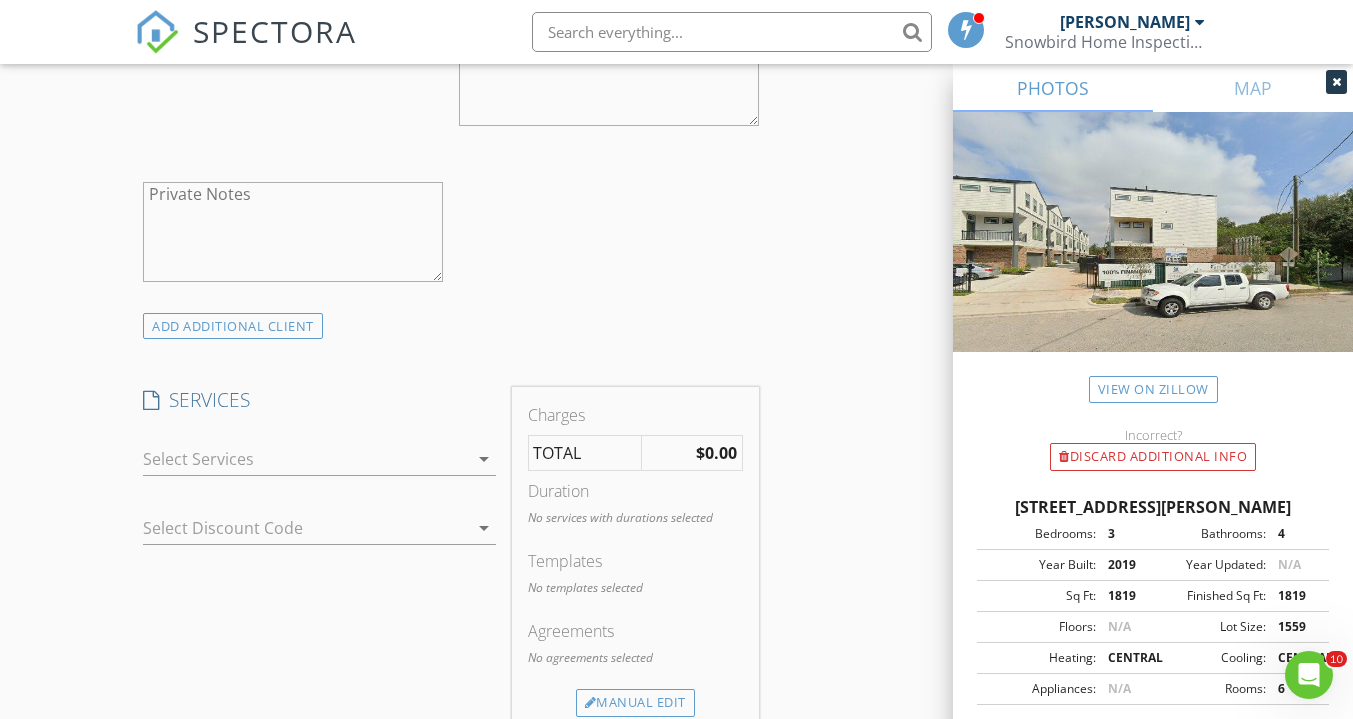 scroll, scrollTop: 1353, scrollLeft: 0, axis: vertical 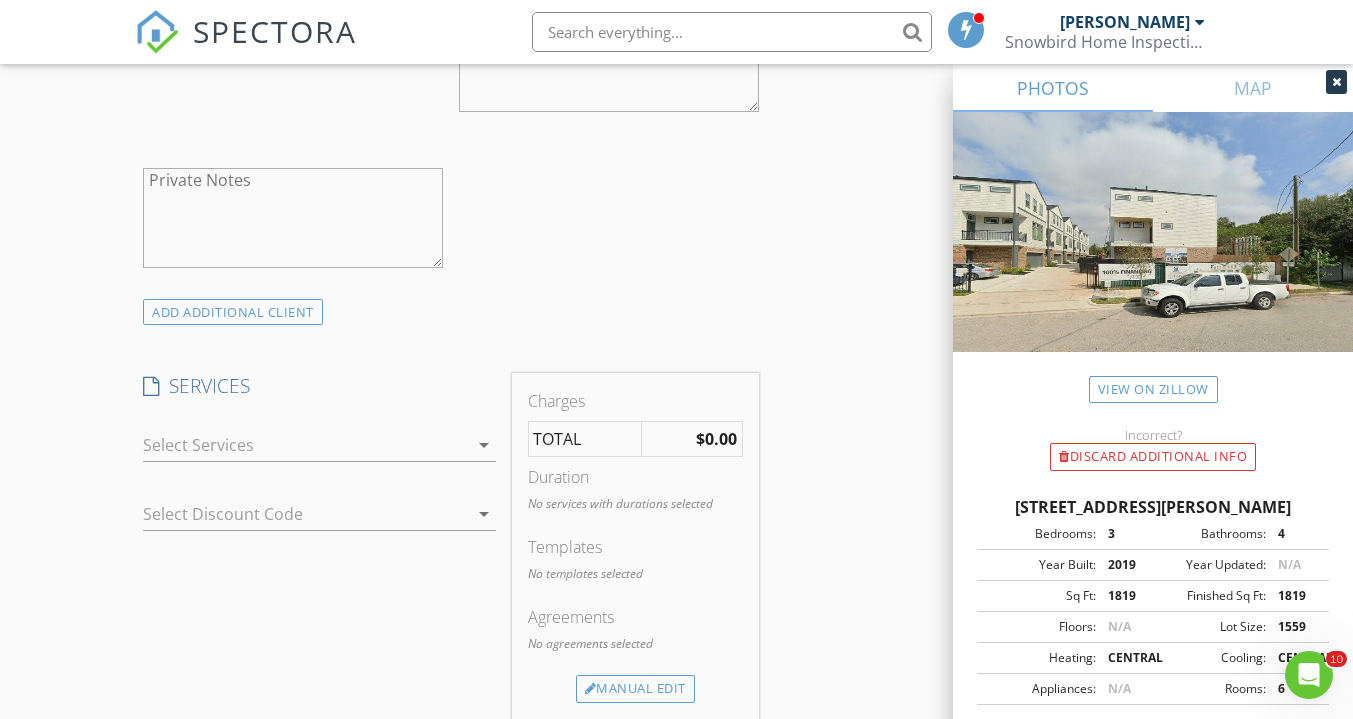 type on "512-796-4415" 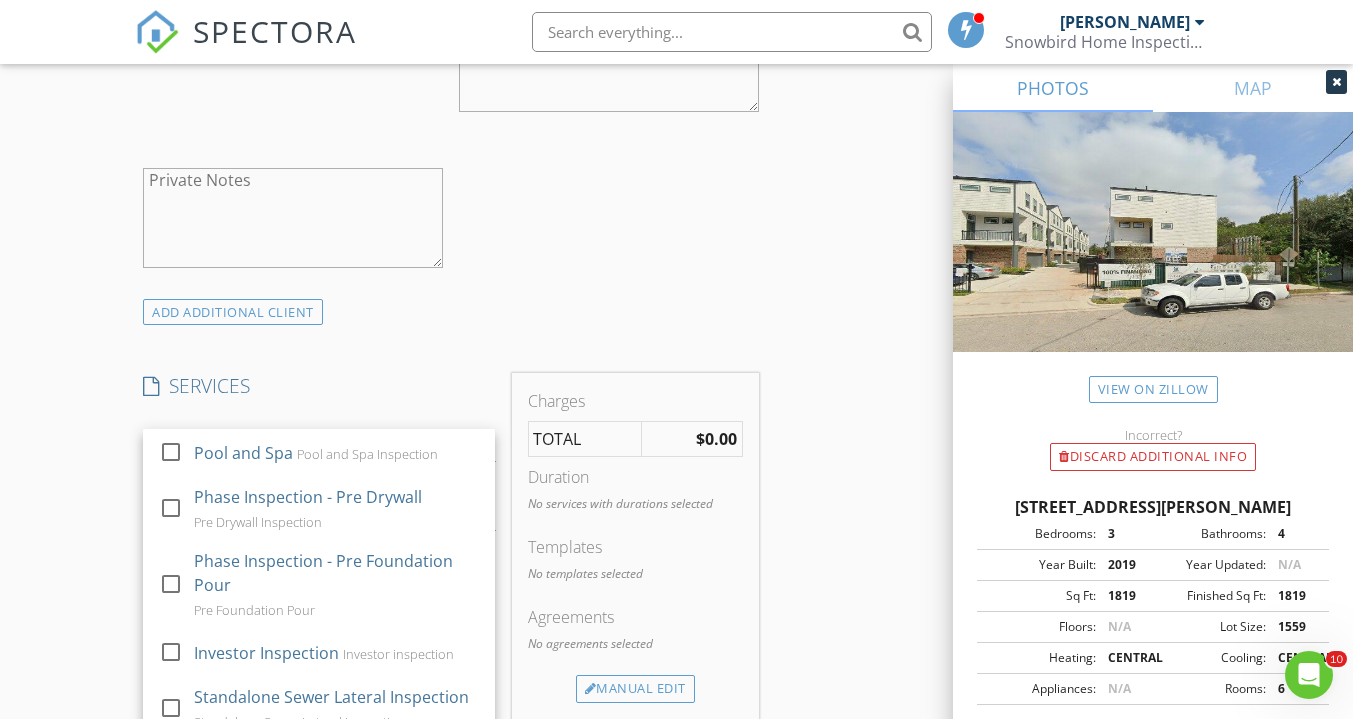 scroll, scrollTop: 76, scrollLeft: 0, axis: vertical 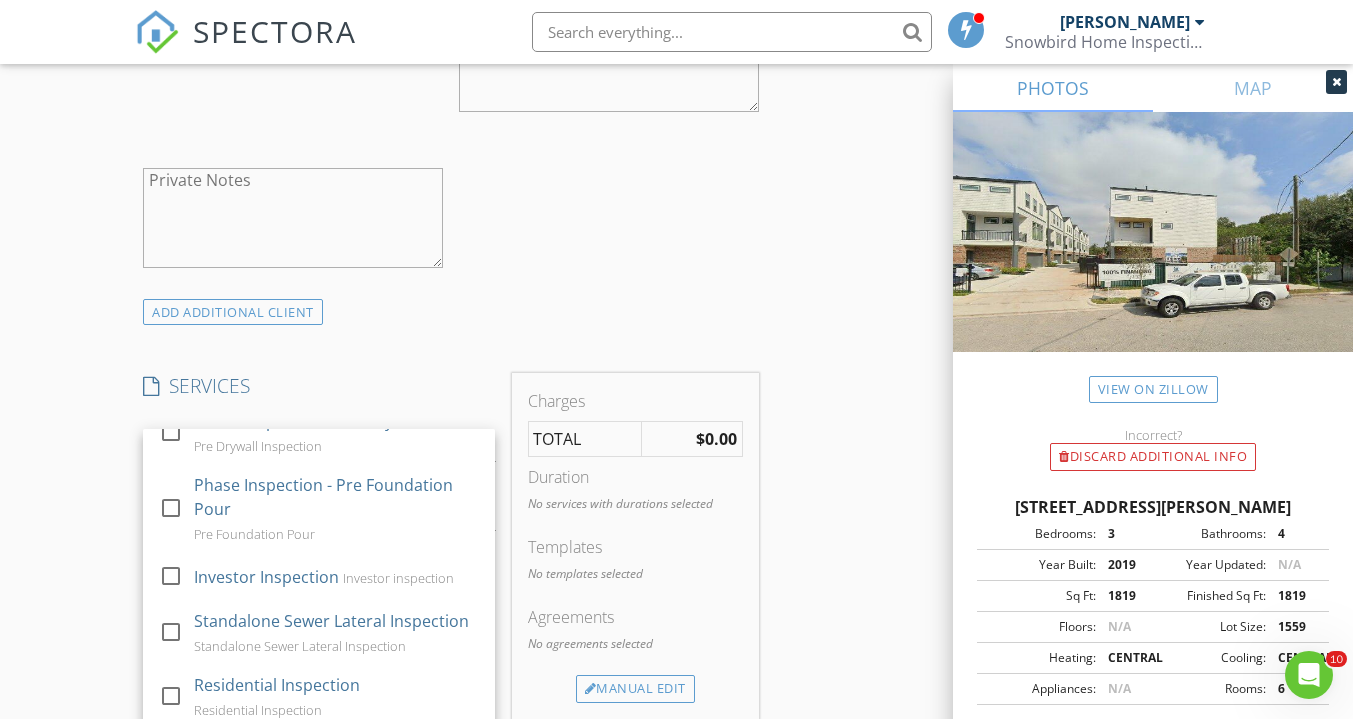 click on "Residential Inspection" at bounding box center (277, 685) 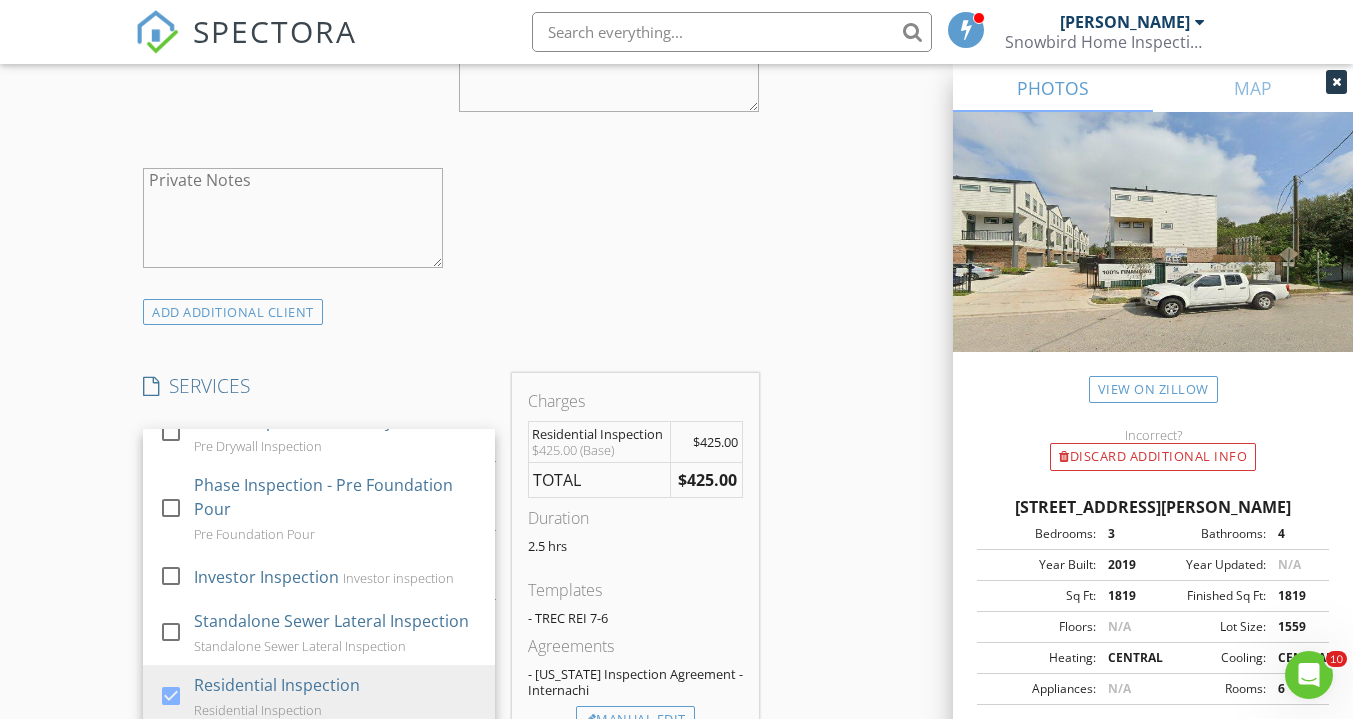 click on "New Inspection
Click here to use the New Order Form
INSPECTOR(S)
check_box   Sam Christy   PRIMARY   Sam Christy arrow_drop_down   check_box Sam Christy specifically requested
Date/Time
07/11/2025 1:00 PM
Location
Address Search       Address 744 W Donovan St   Unit   City Houston   State TX   Zip 77091   County Harris     Square Feet 1819   Year Built 2019   Foundation Slab arrow_drop_down     Sam Christy     1.8 miles     (4 minutes)
client
check_box Enable Client CC email for this inspection   Client Search     check_box_outline_blank Client is a Company/Organization     First Name Jonathan   Last Name Partridge   Email pgpartridge47@gmail.com   CC Email   Phone 512-796-4415           Notes   Private Notes
ADD ADDITIONAL client
SERVICES
Pool and Spa" at bounding box center (676, 520) 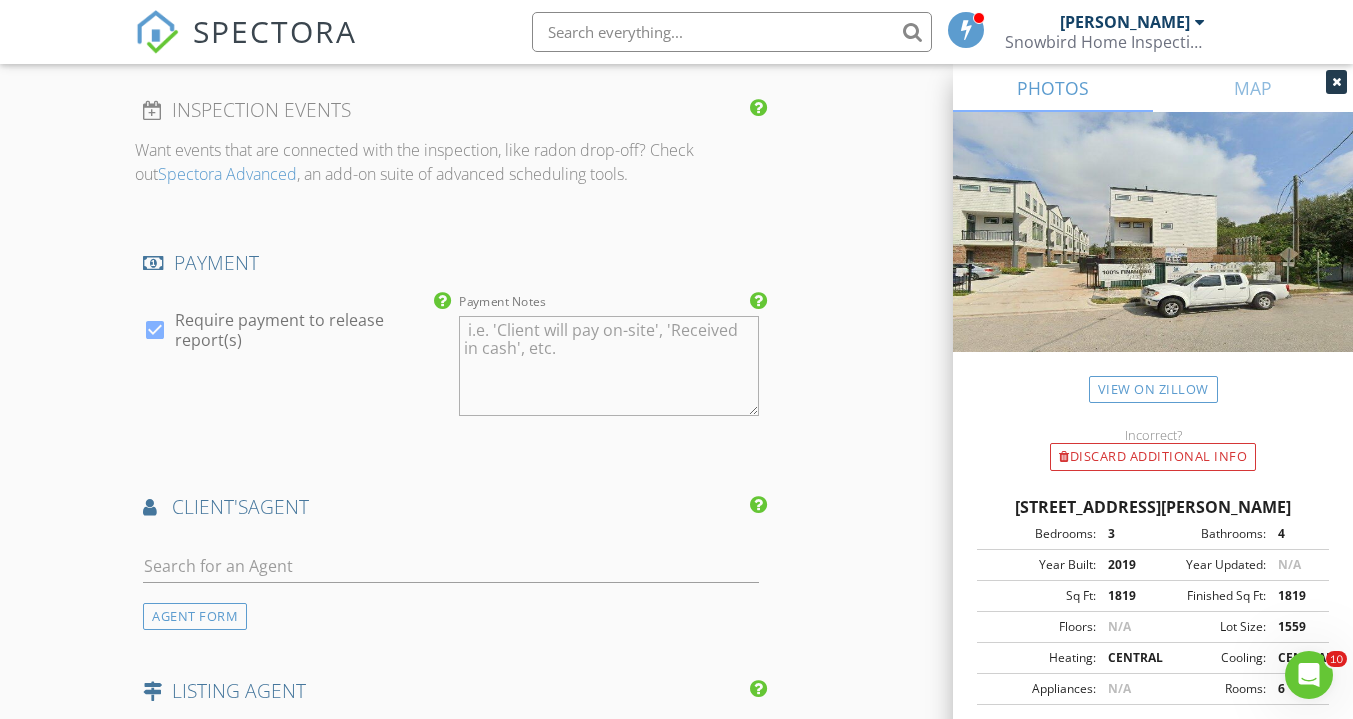 scroll, scrollTop: 2076, scrollLeft: 0, axis: vertical 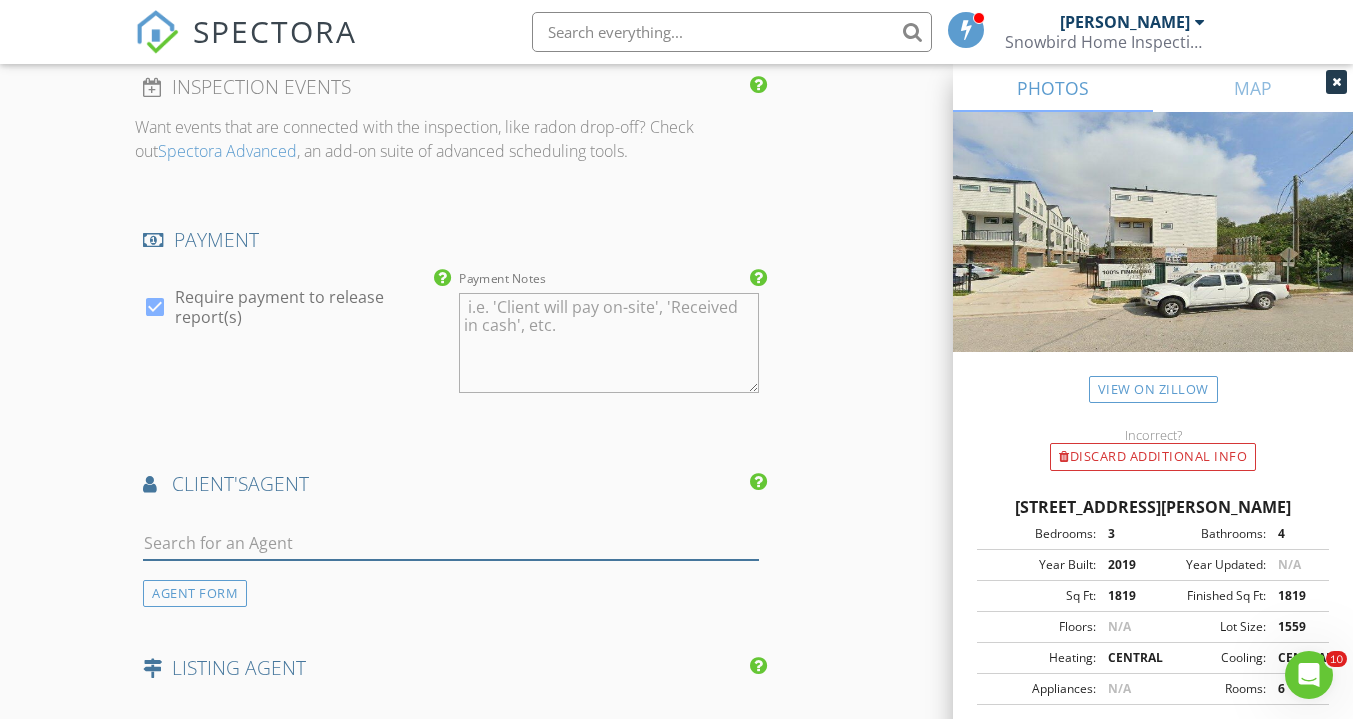 click at bounding box center (450, 543) 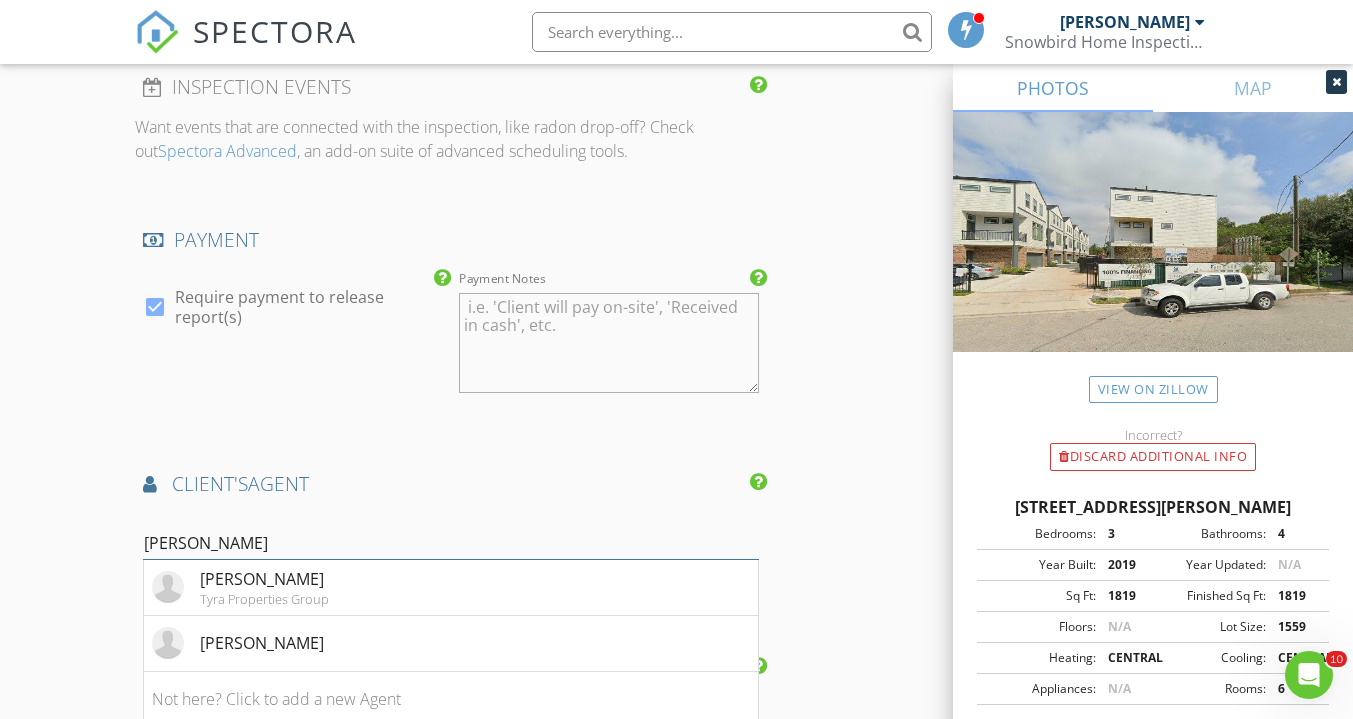 type on "adam" 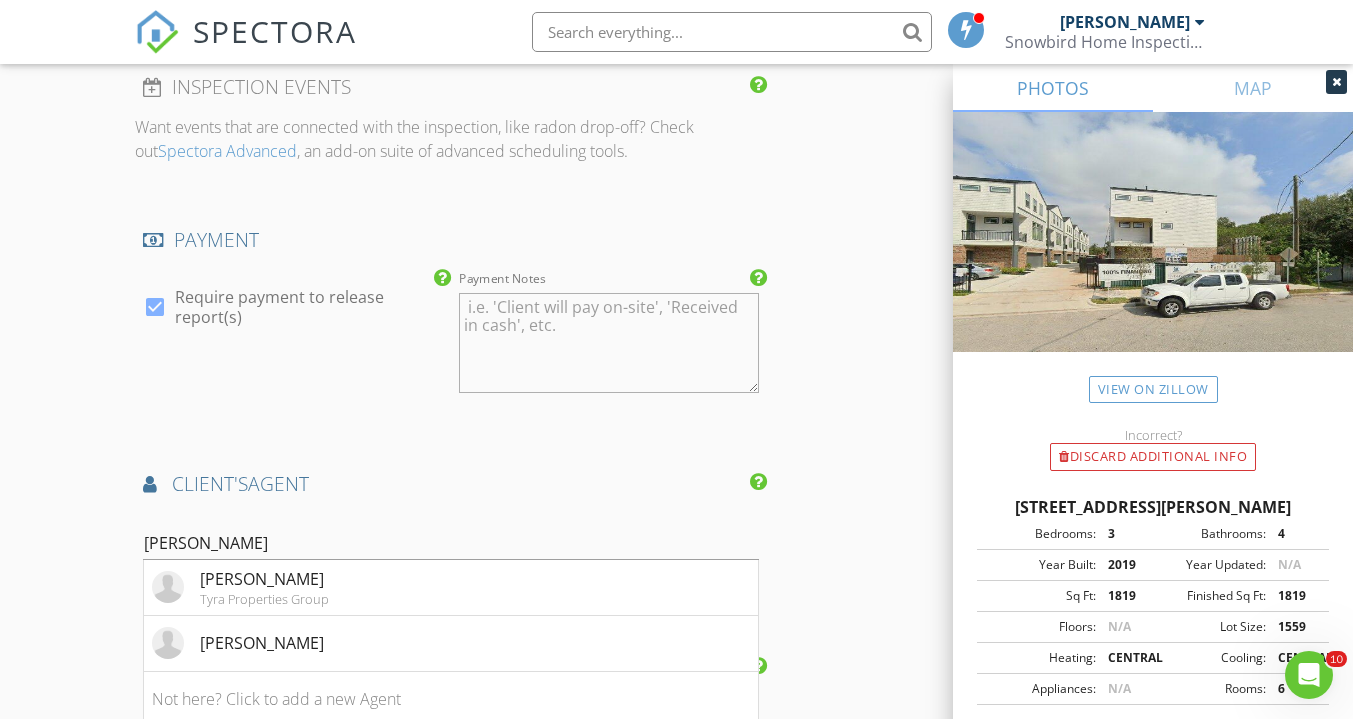 click on "Adam Robertson
Tyra Properties Group" at bounding box center [450, 588] 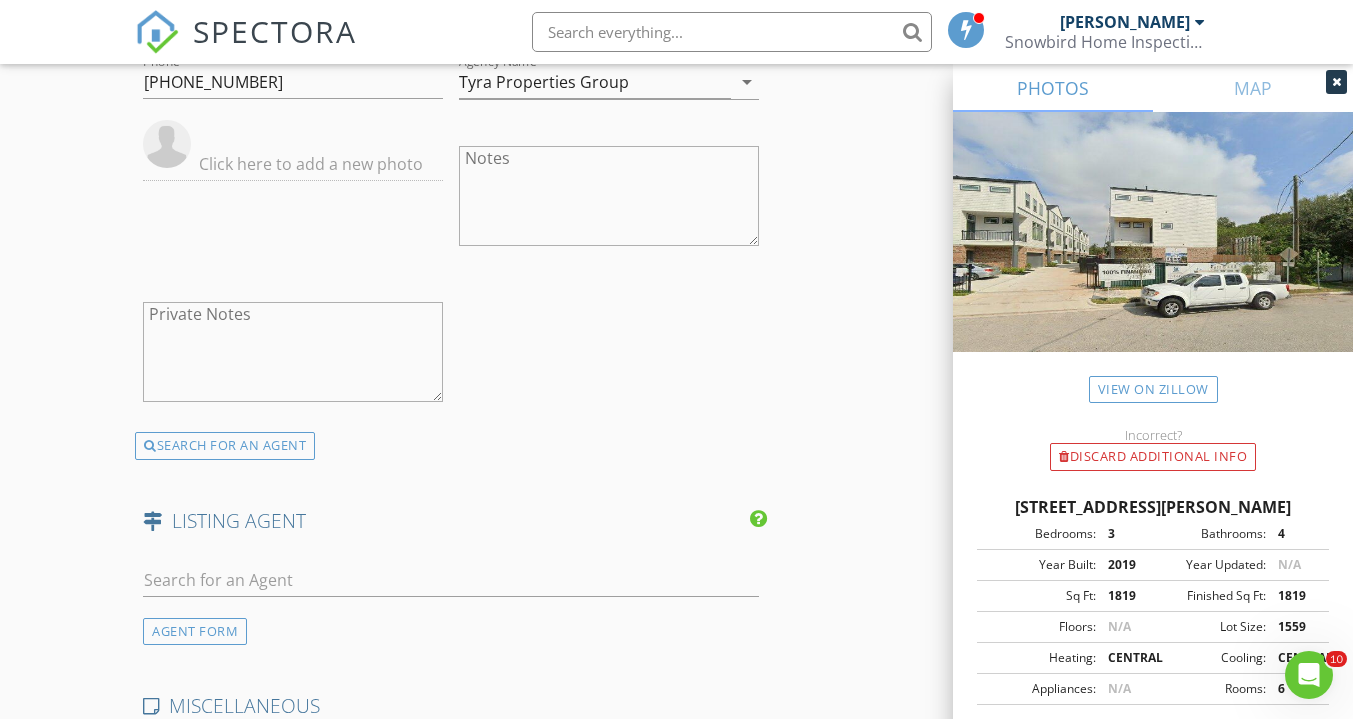 scroll, scrollTop: 2681, scrollLeft: 0, axis: vertical 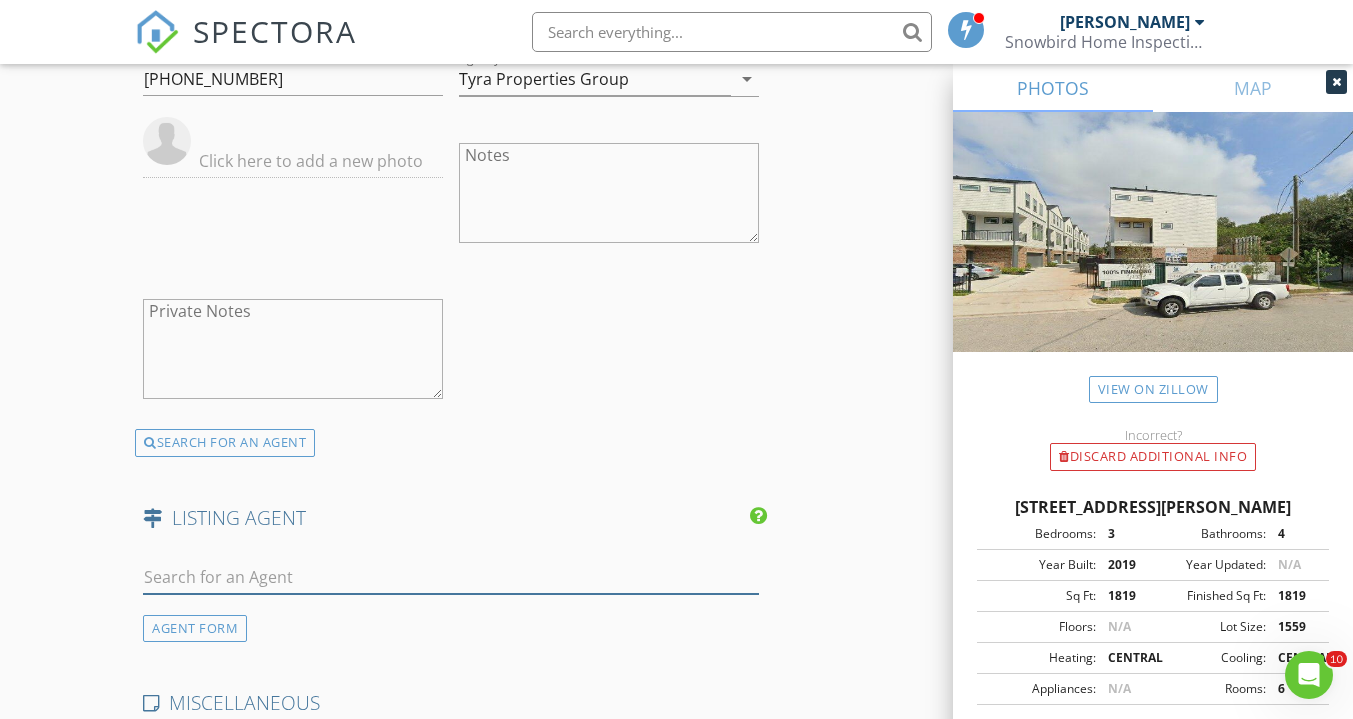 click at bounding box center (450, 577) 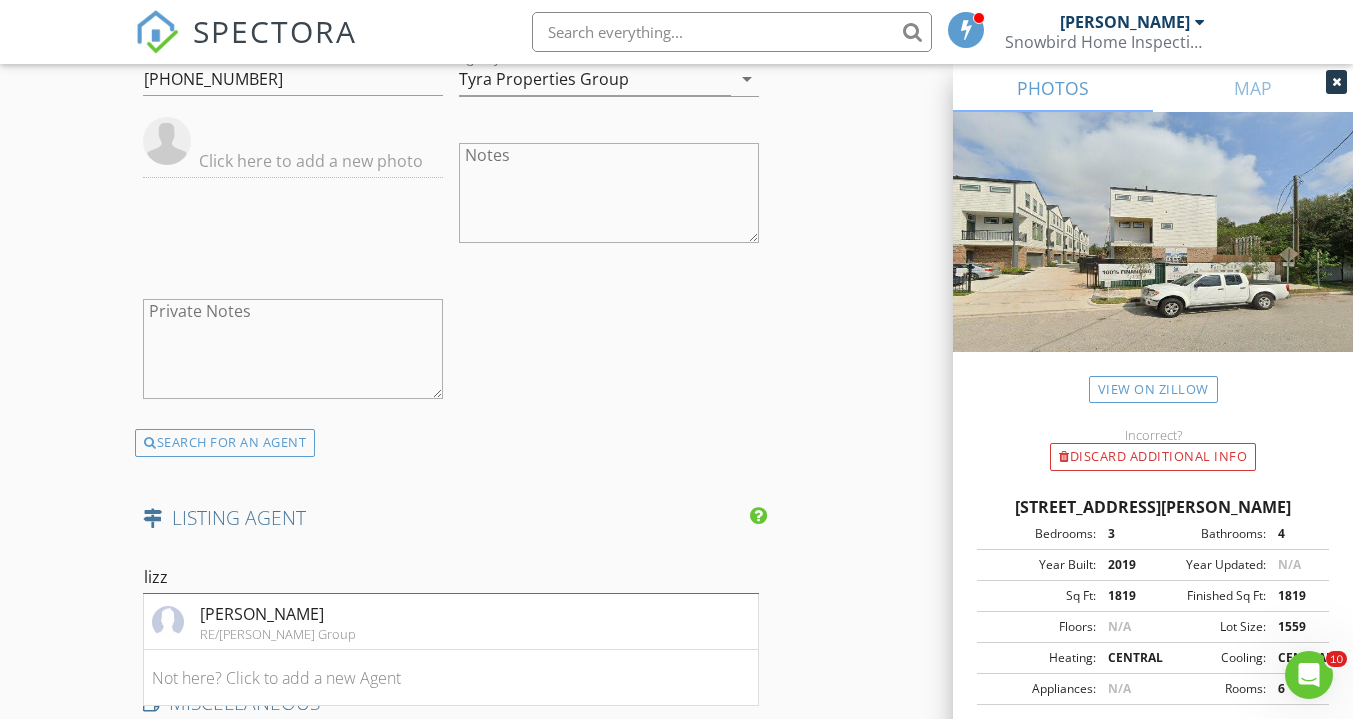 type on "lizz" 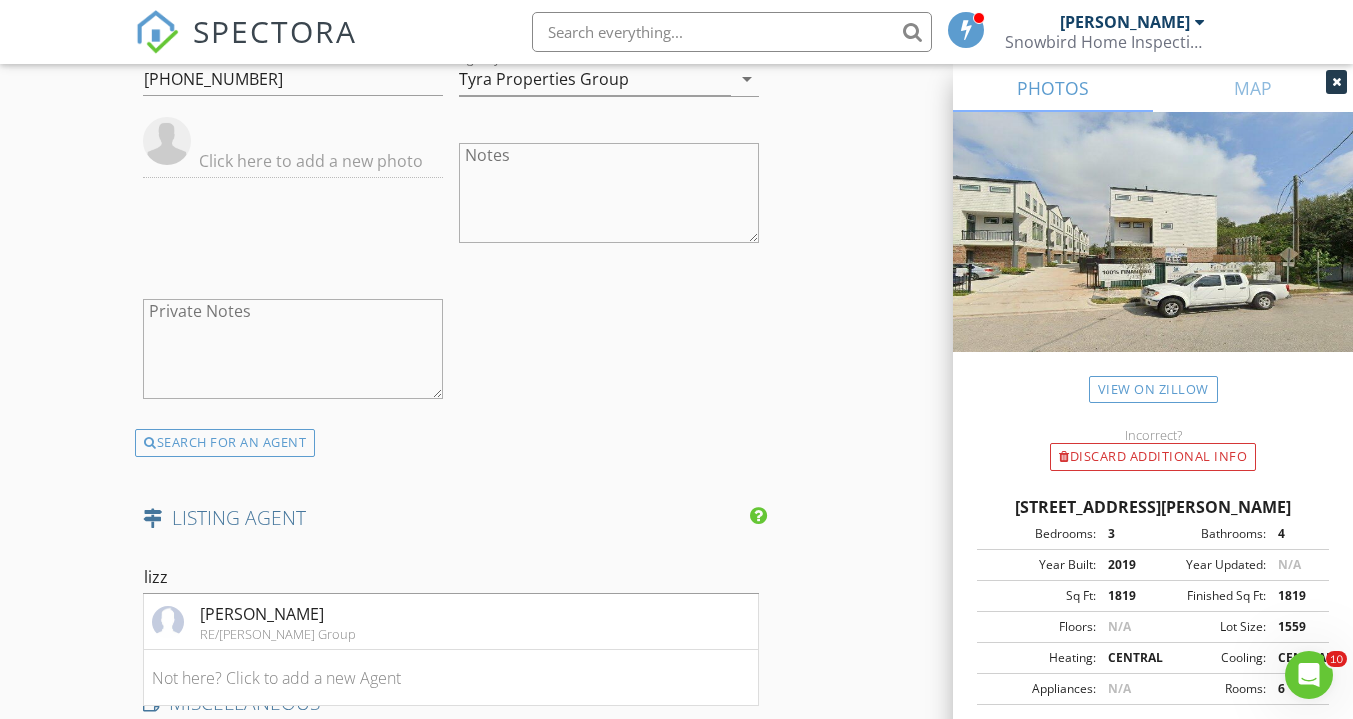 click on "Lizz Sansone" at bounding box center [278, 614] 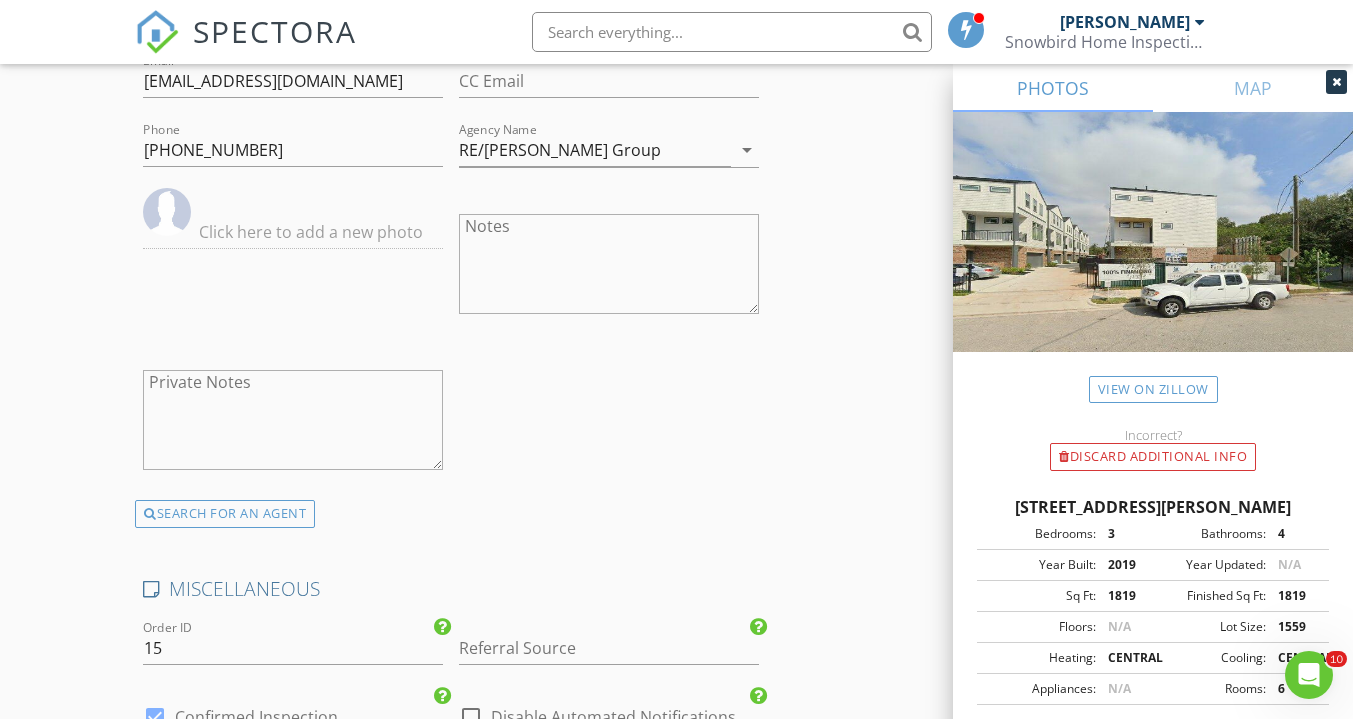 scroll, scrollTop: 3251, scrollLeft: 0, axis: vertical 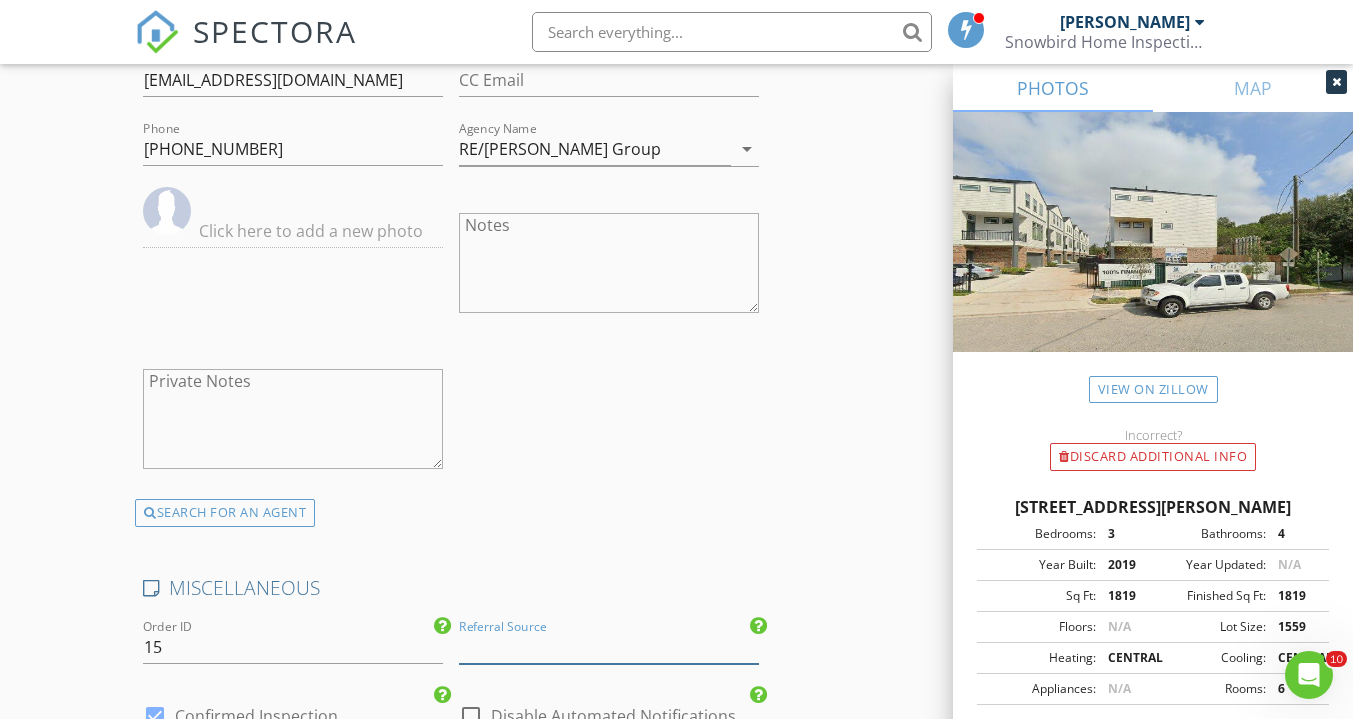 click at bounding box center [609, 647] 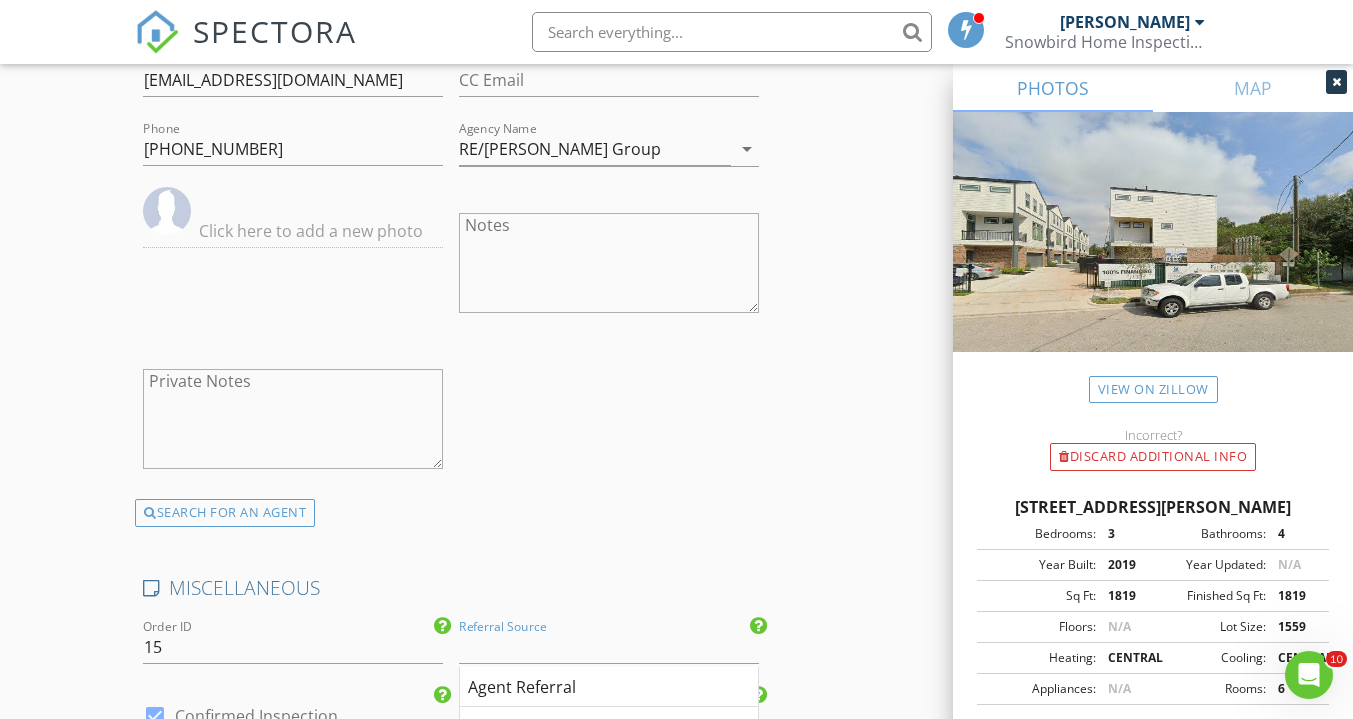 click on "Agent Referral" at bounding box center (609, 687) 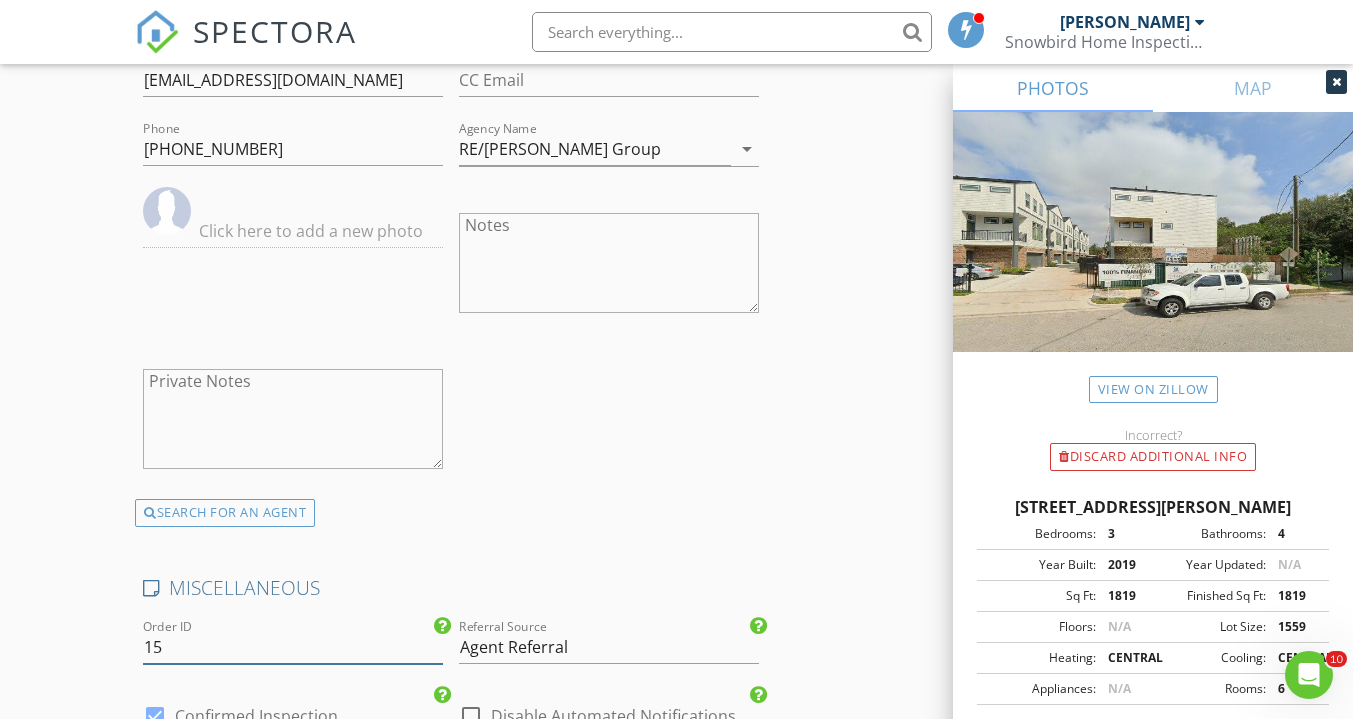 click on "15" at bounding box center (293, 647) 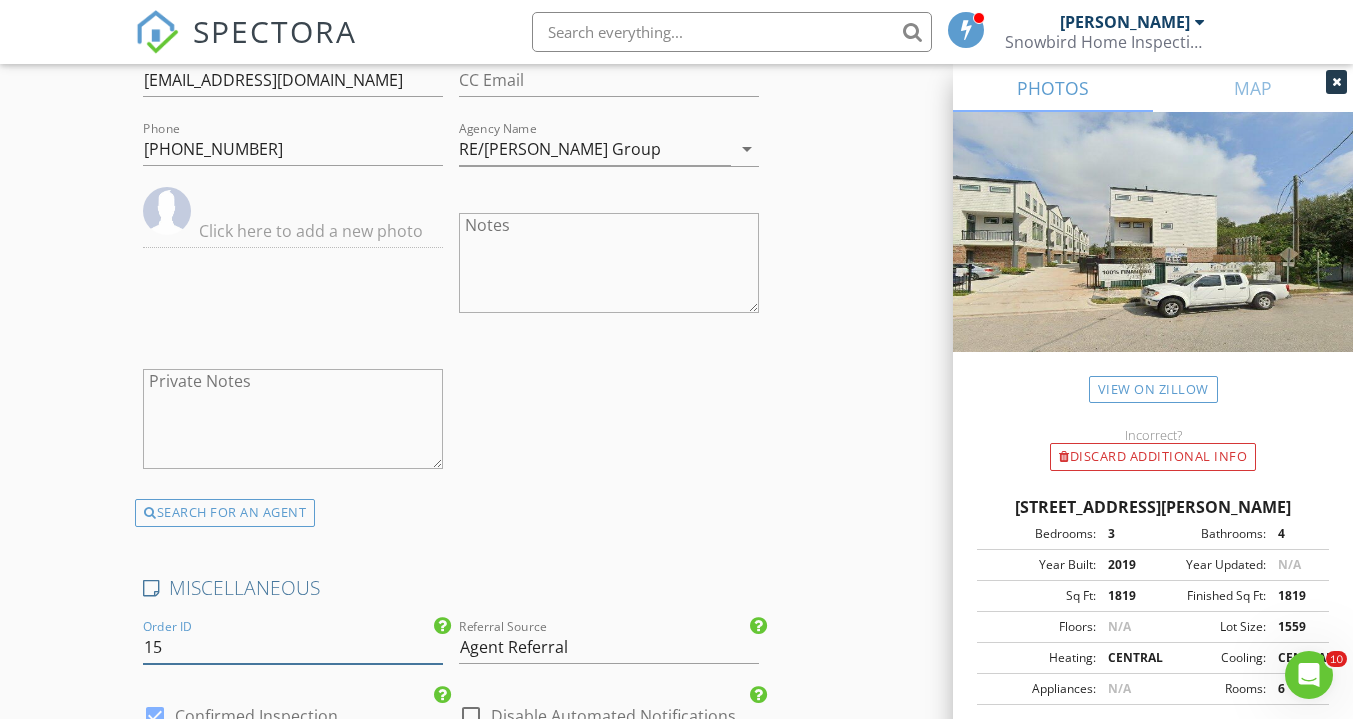 type on "1" 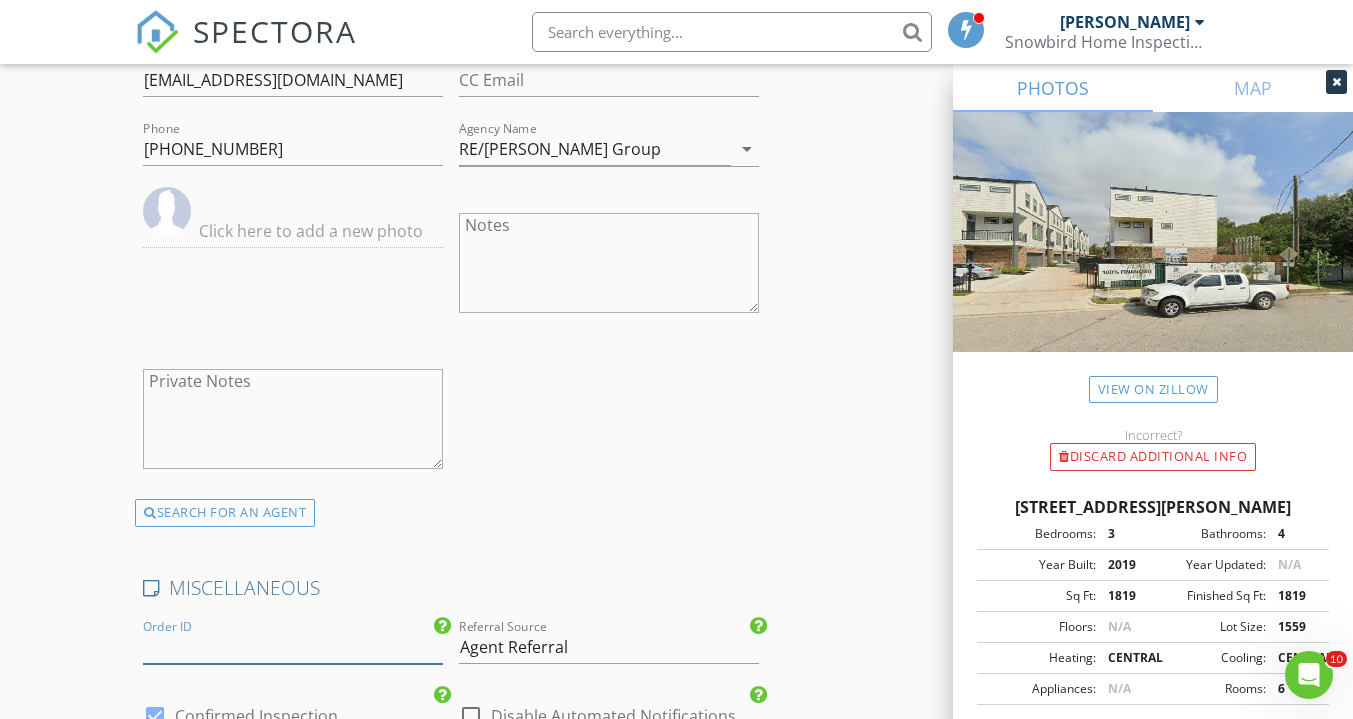 type 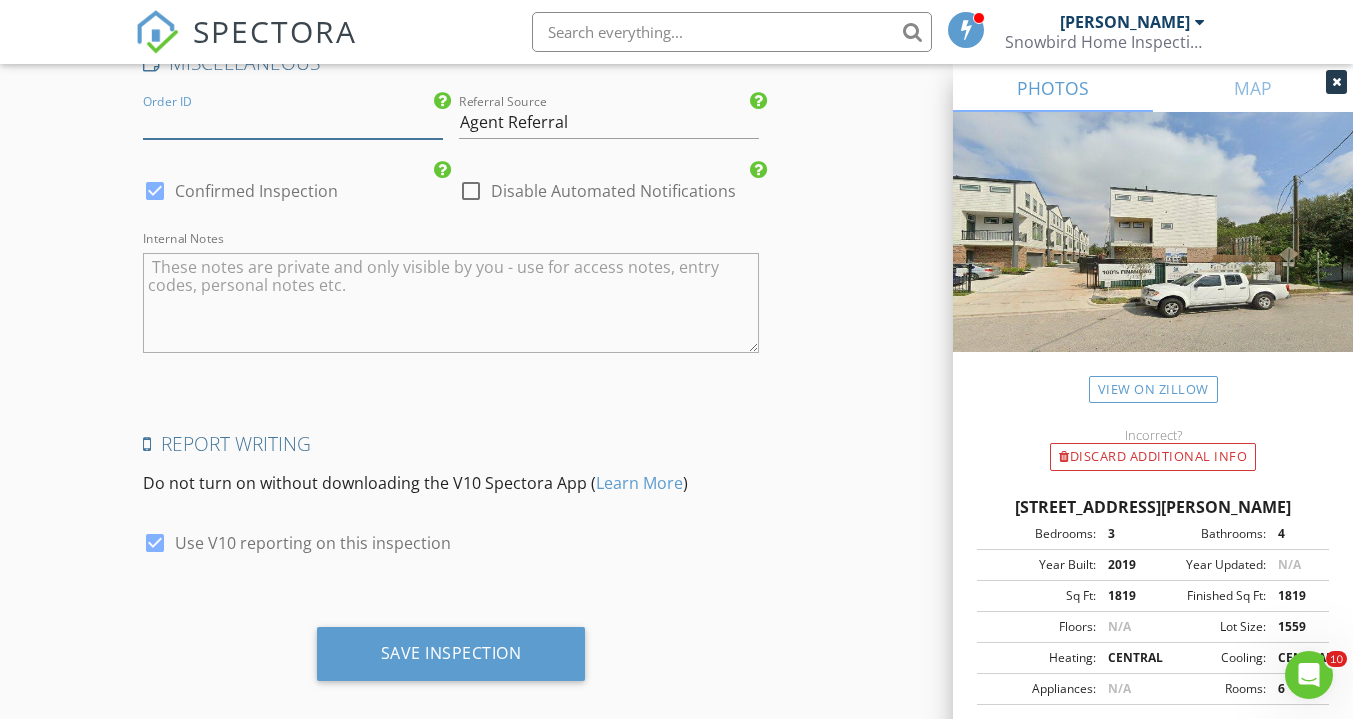 scroll, scrollTop: 3781, scrollLeft: 0, axis: vertical 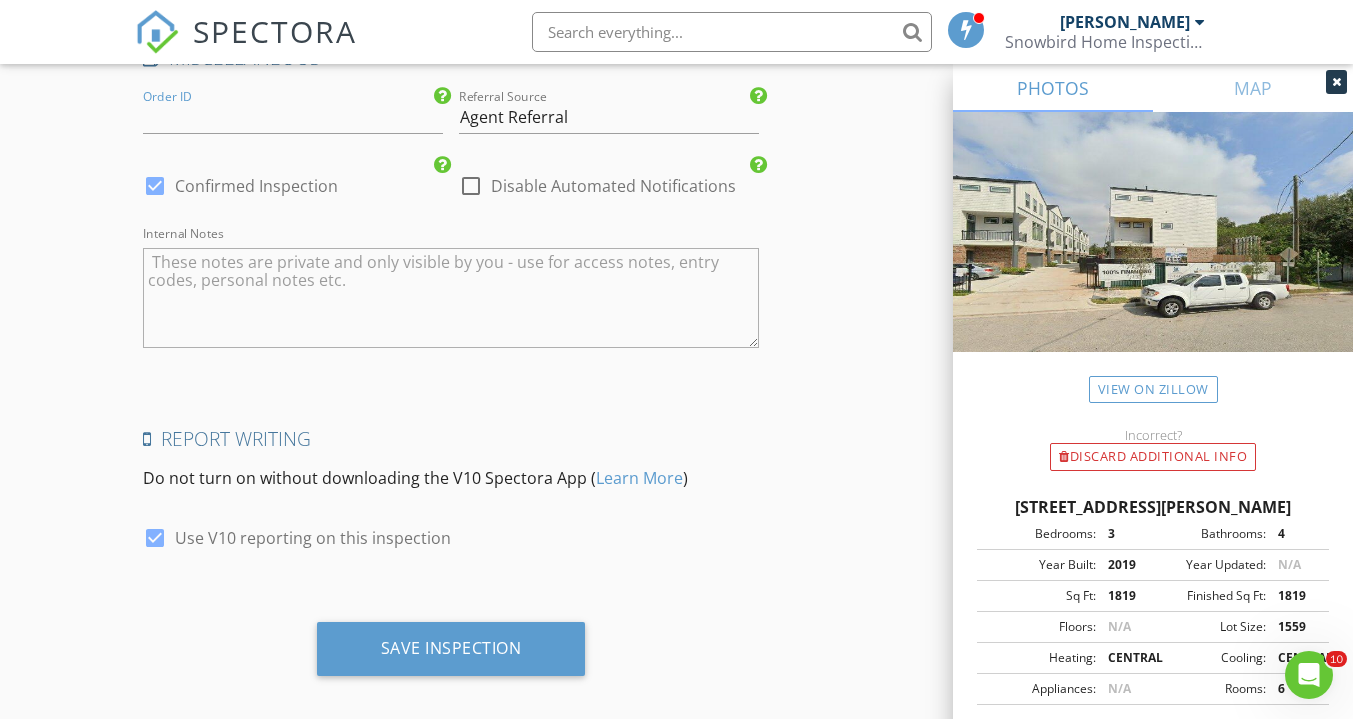 click at bounding box center [450, 298] 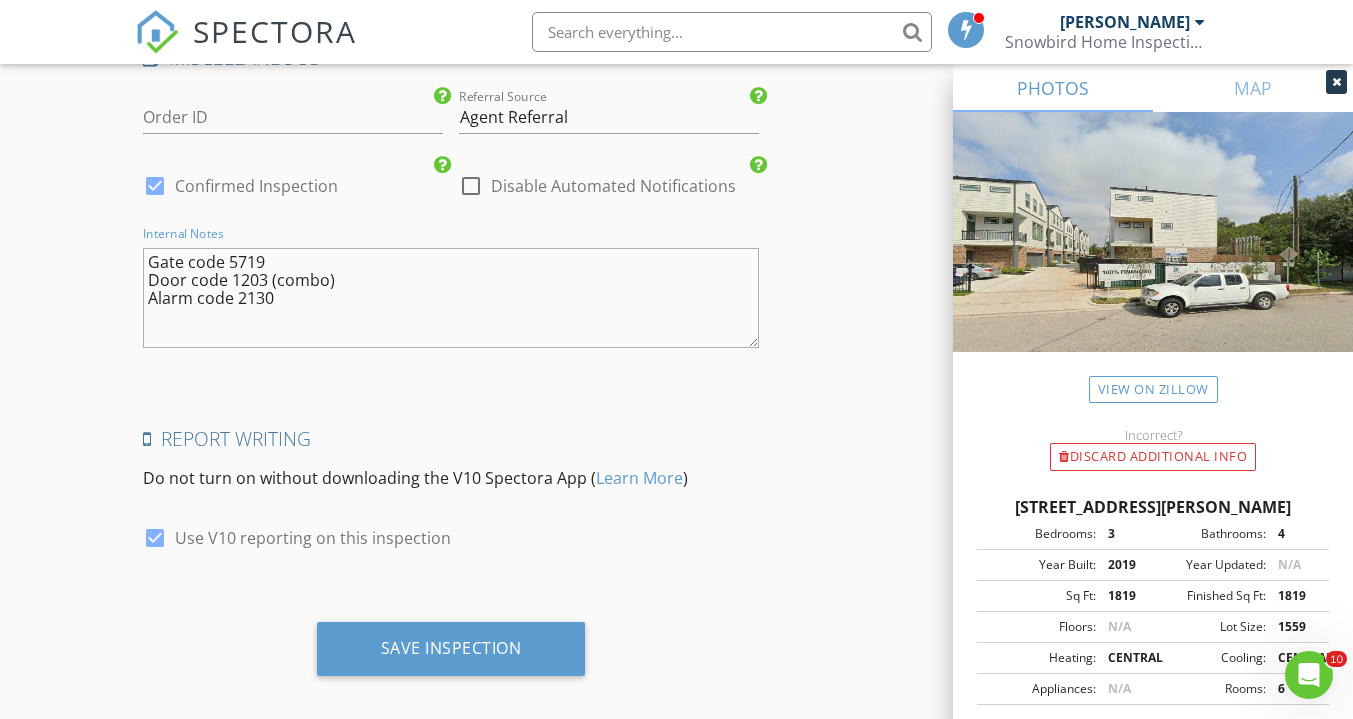 type on "Gate code 5719
Door code 1203 (combo)
Alarm code 2130" 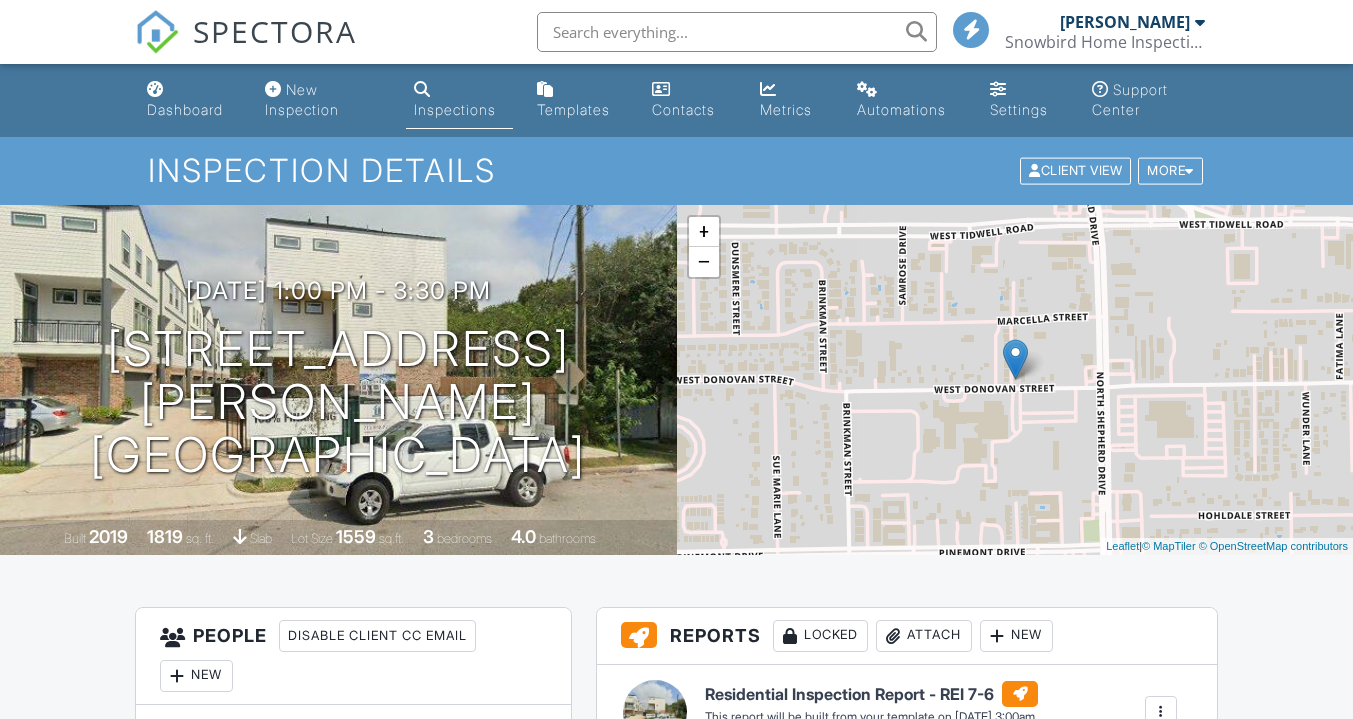 click on "Settings" at bounding box center [1025, 100] 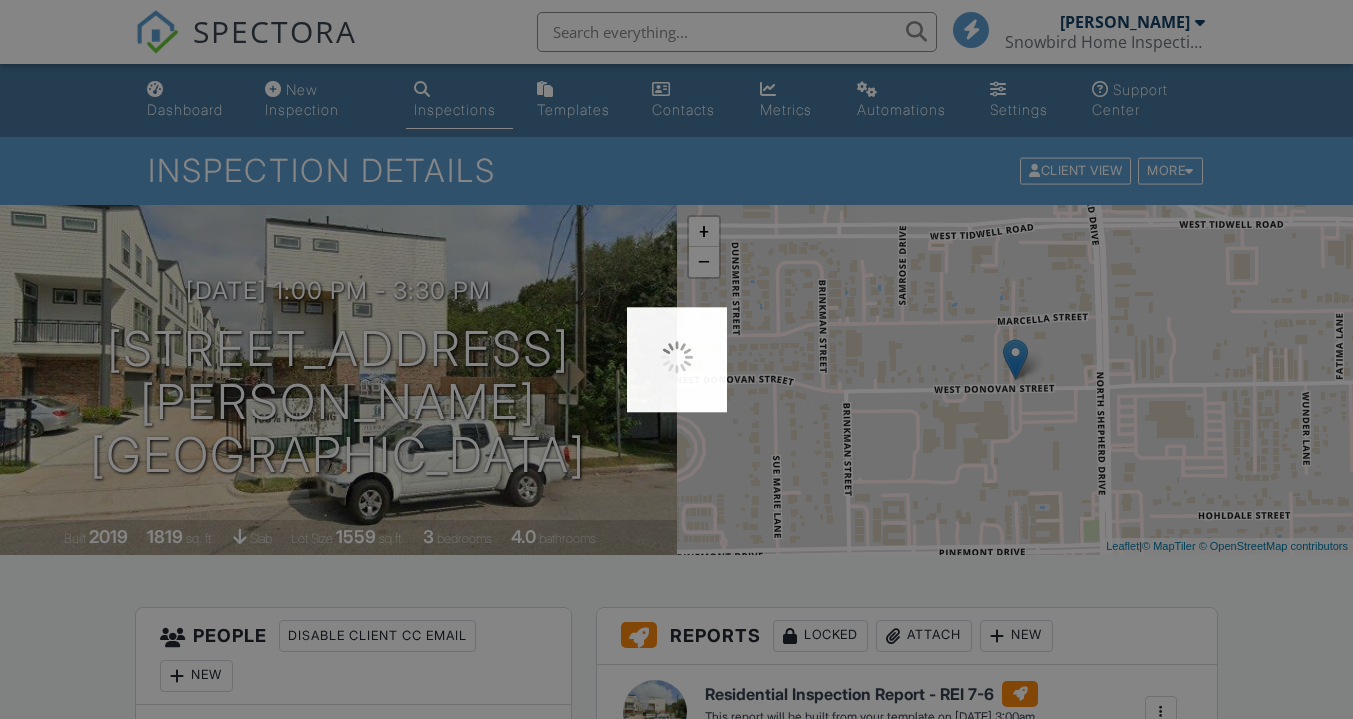scroll, scrollTop: 0, scrollLeft: 0, axis: both 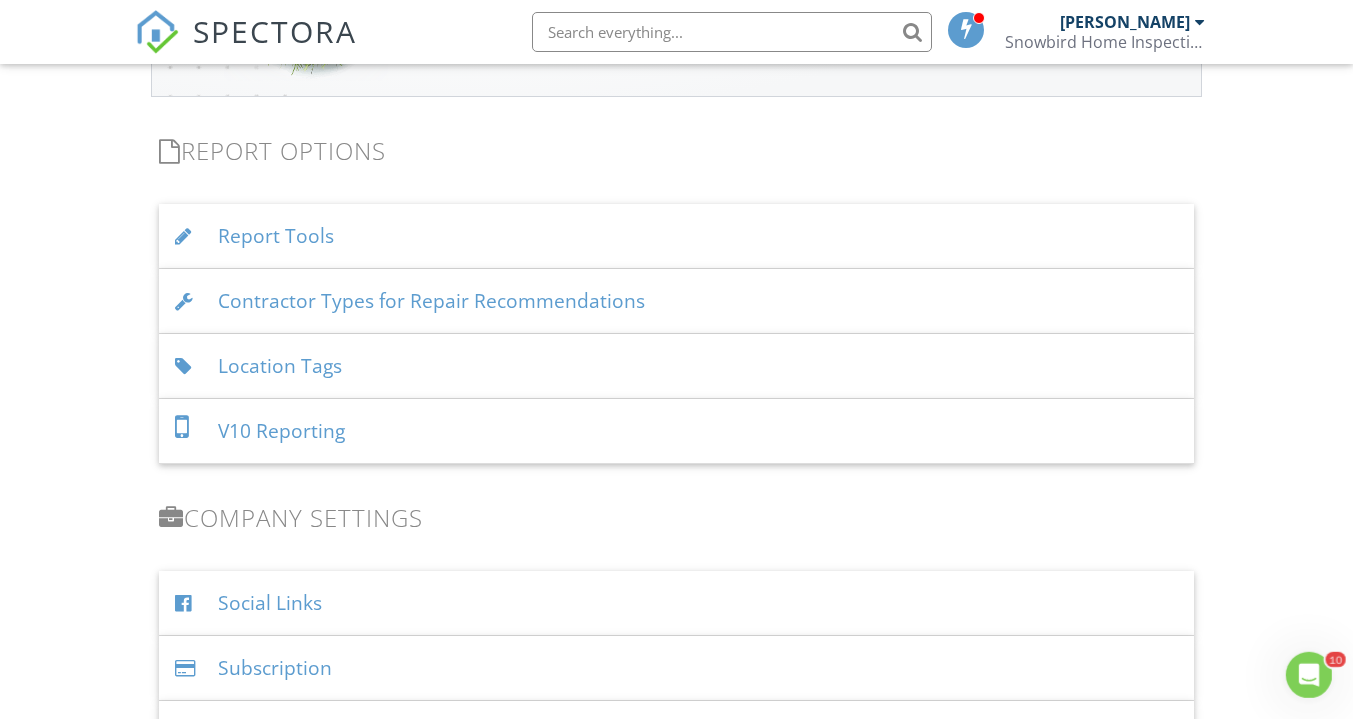 click on "Location Tags" at bounding box center [676, 366] 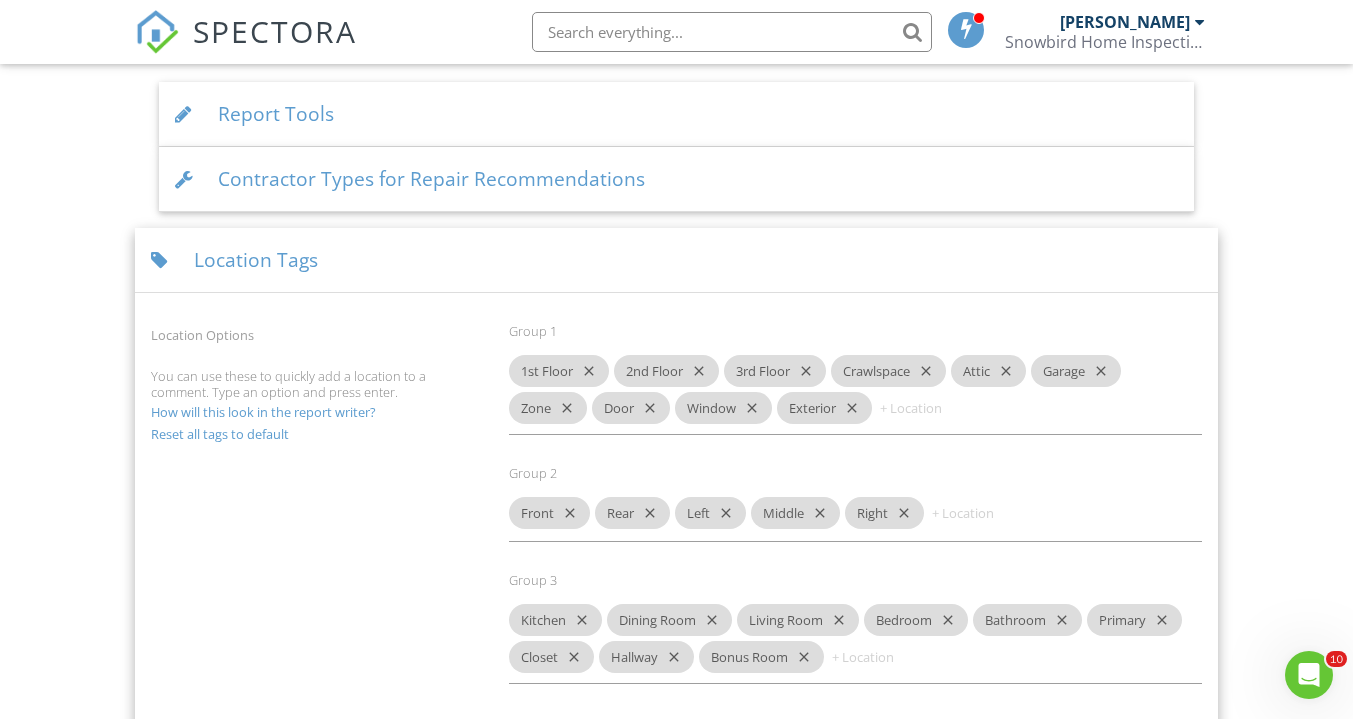 scroll, scrollTop: 2209, scrollLeft: 0, axis: vertical 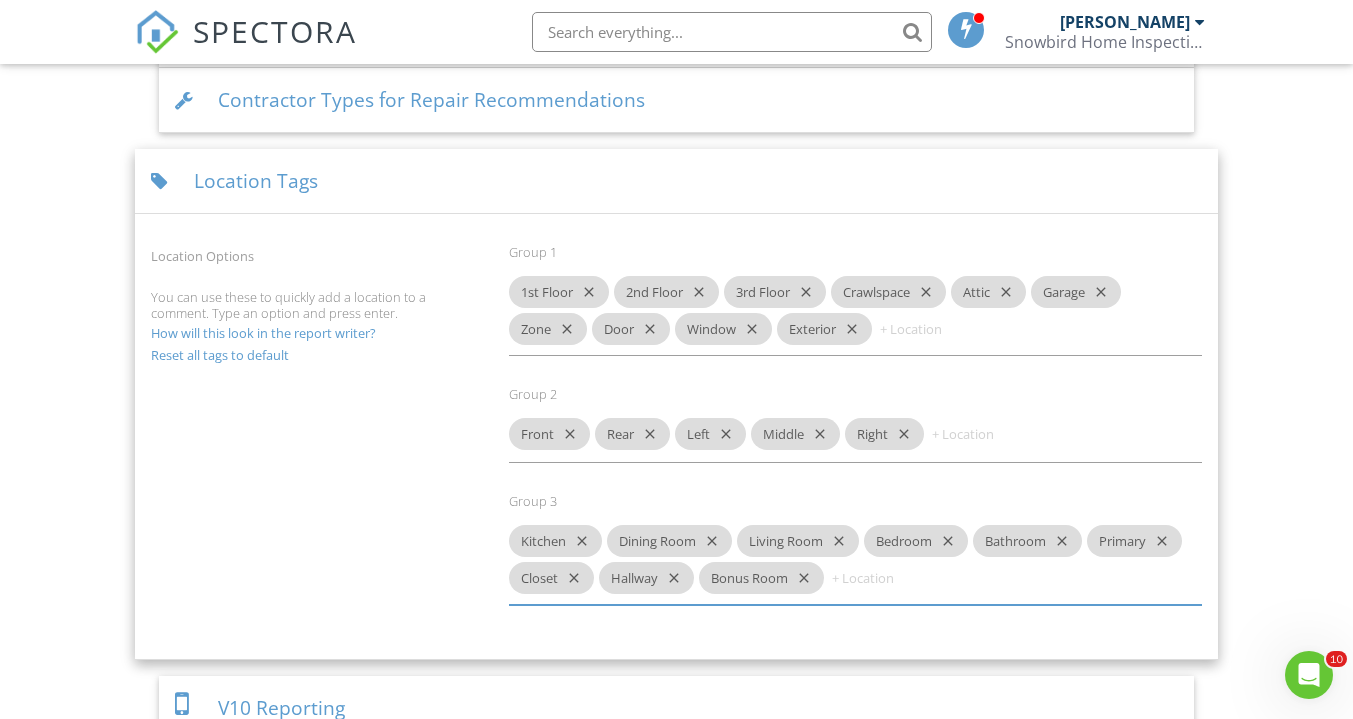 click at bounding box center [889, 578] 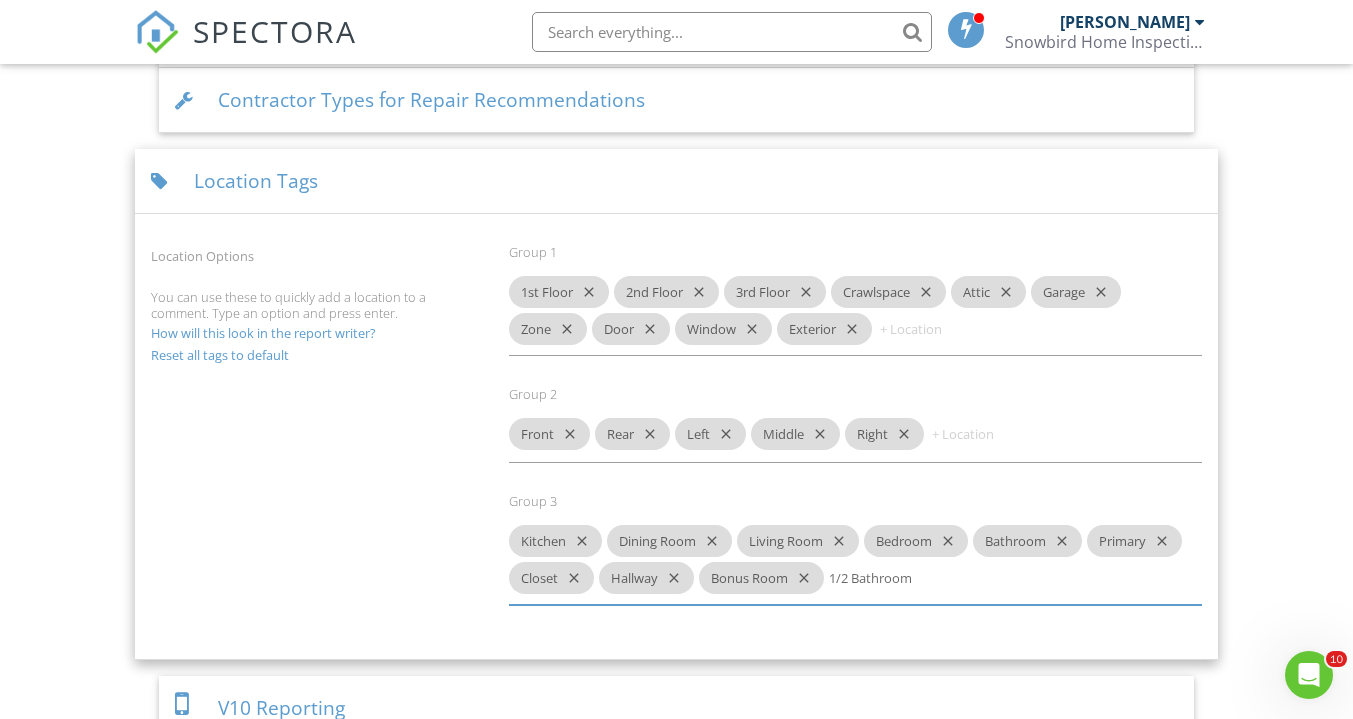type on "1/2 Bathroom" 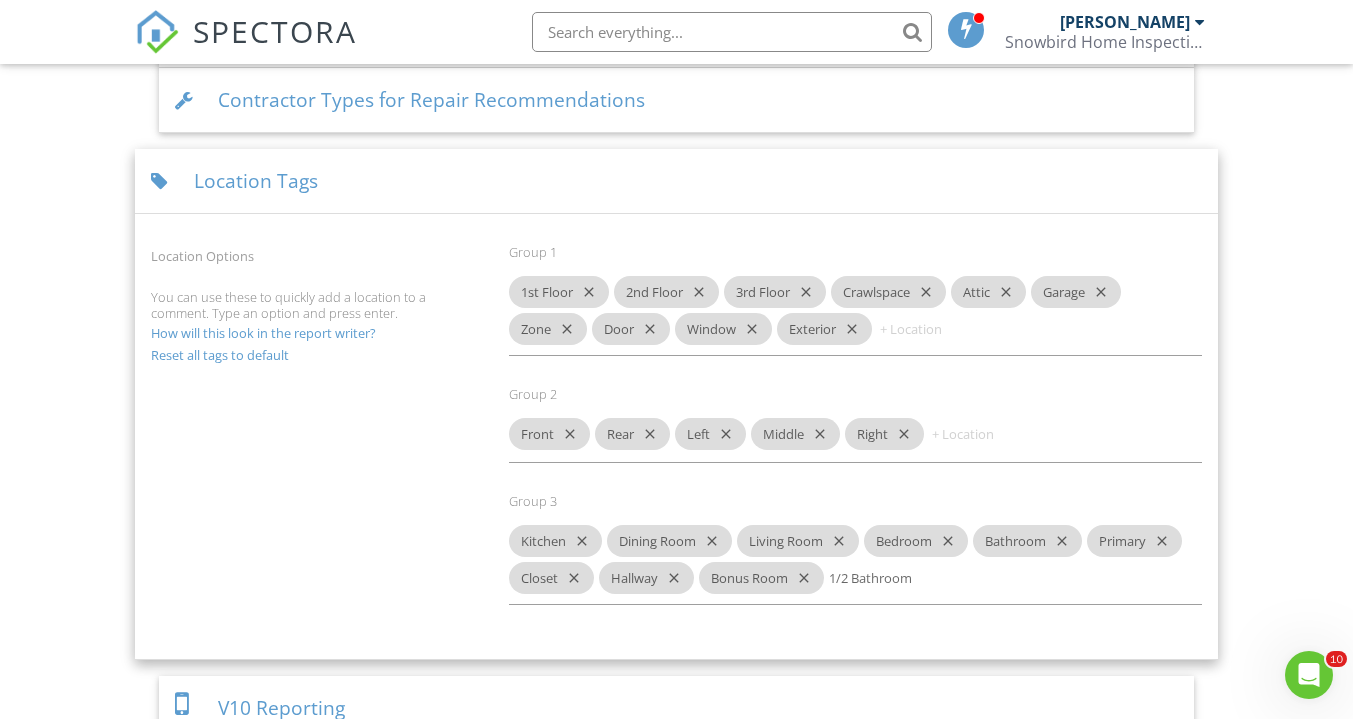 click on "Kitchen close Dining Room close Living Room close Bedroom close Bathroom close Primary close Closet close Hallway close Bonus Room close 1/2 Bathroom" at bounding box center (855, 565) 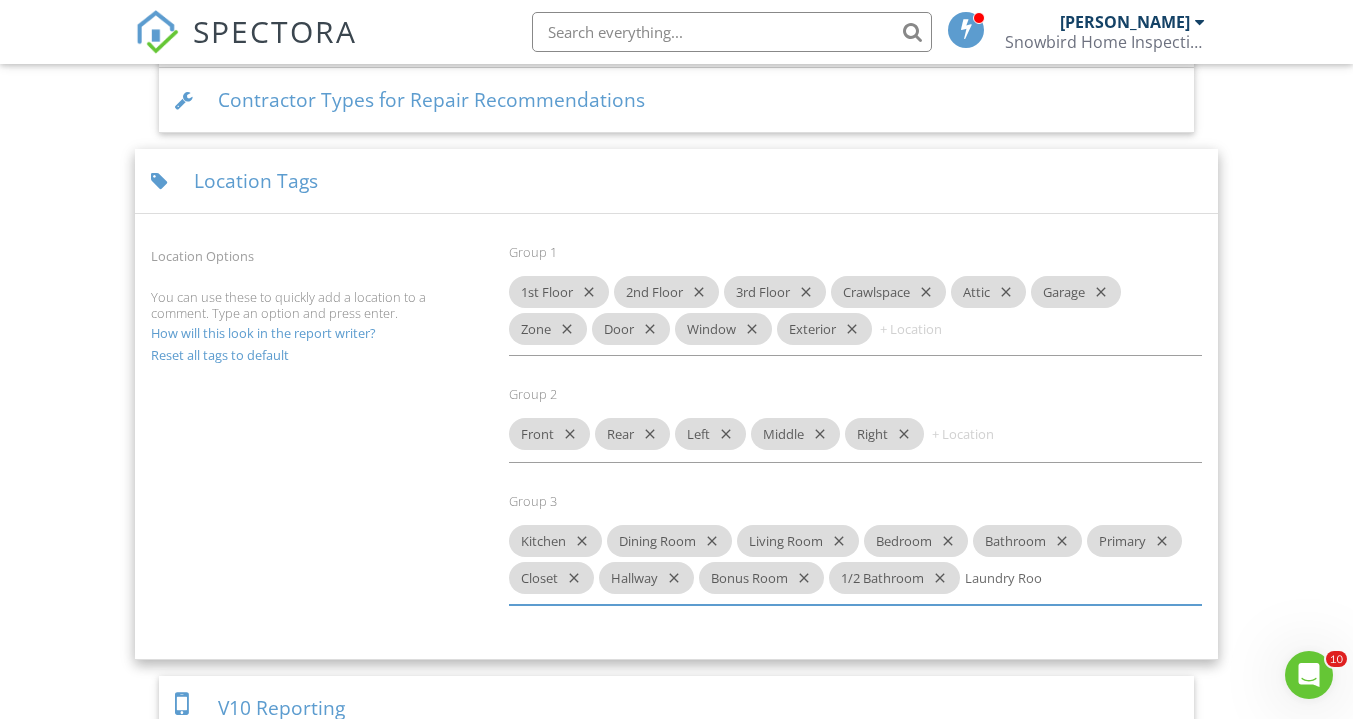 type on "Laundry Room" 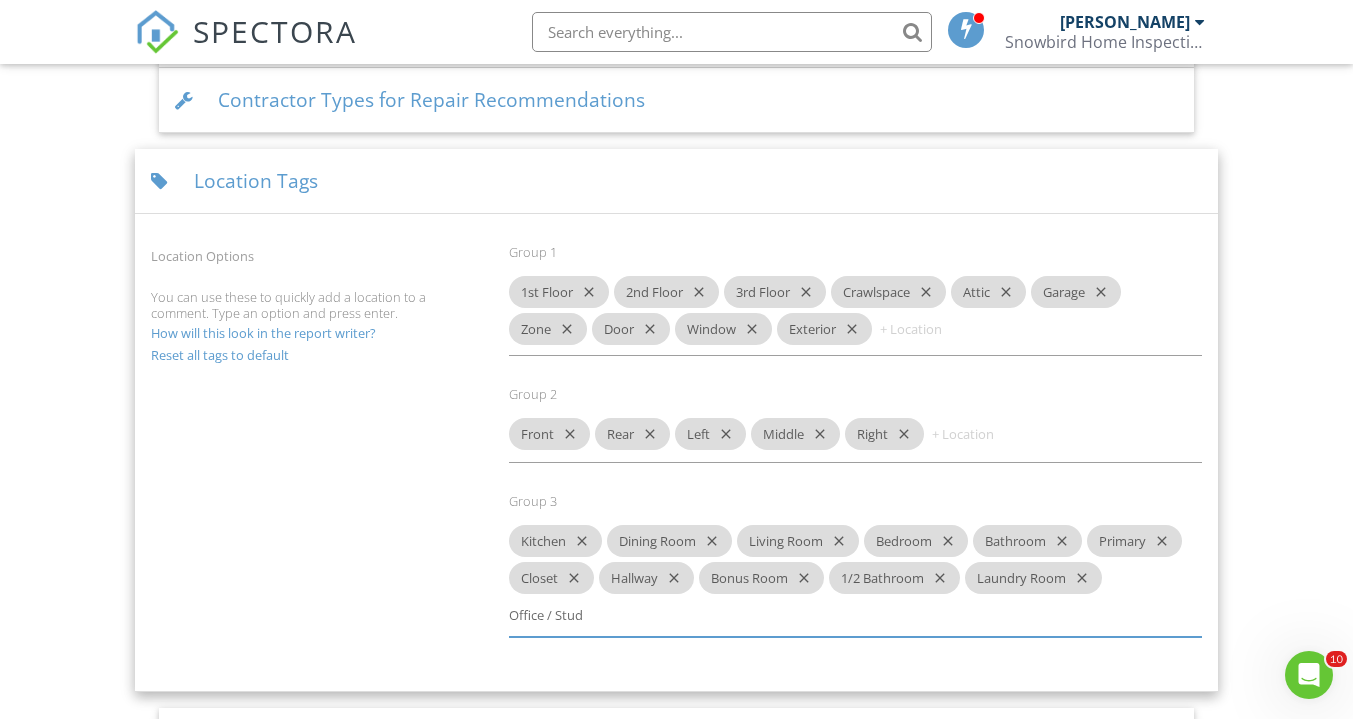 type on "Office / Study" 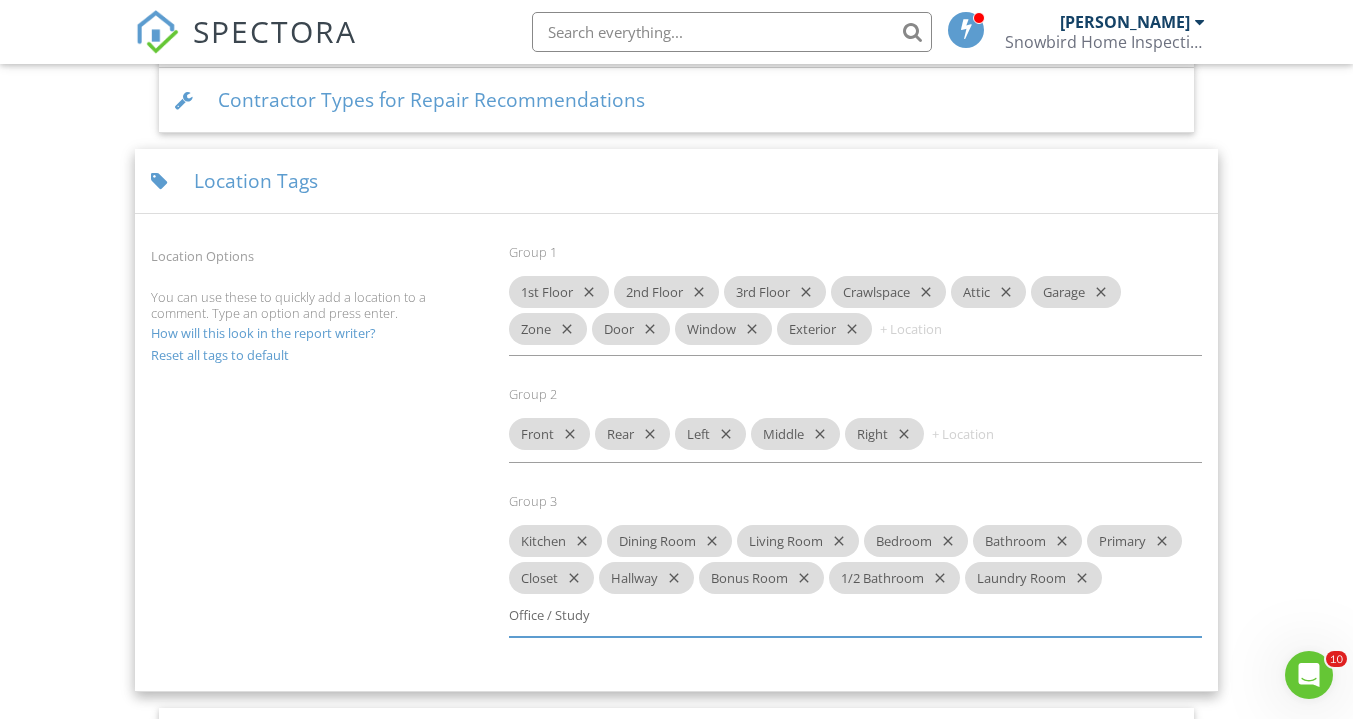 type 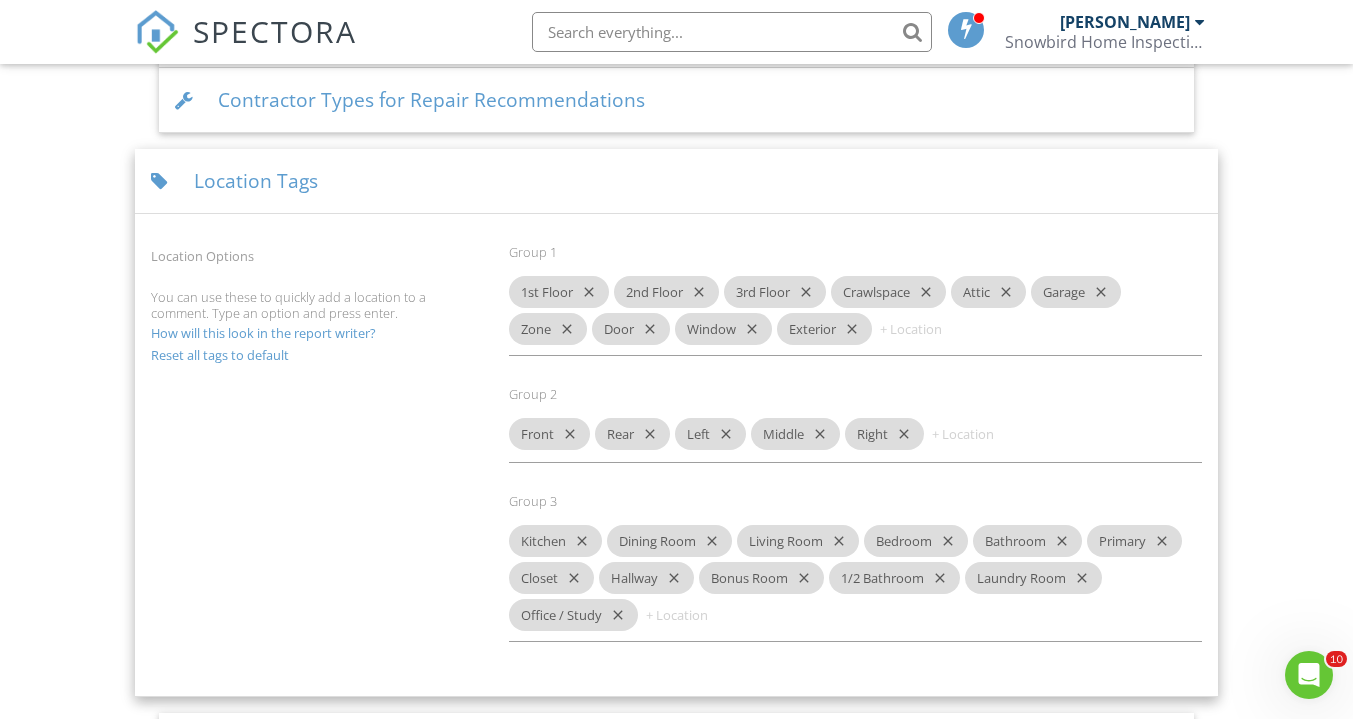 click on "Dashboard
New Inspection
Inspections
Templates
Contacts
Metrics
Automations
Settings
Support Center
Settings
Basics
Profile
Services & Fees
Availability
Team
Sample Reports
Discount Codes
Spectora Connect
Partnerships
Make more money per inspection with third-party offers
Enabled
Recommended Contractors
Provide repair resources for your clients
Disabled
Business Tools
Agreements
Signature Type
▼ Written Signature E-signature (checkbox) Written Signature E-signature (checkbox)
Written Signature
Client agreement instructions
This text will appear on the client portal under "Sign Agreement(s)"
Inline Style XLarge Large Normal Small Light Small/Light Bold Italic Underline Colors Ordered List Align" at bounding box center [676, -219] 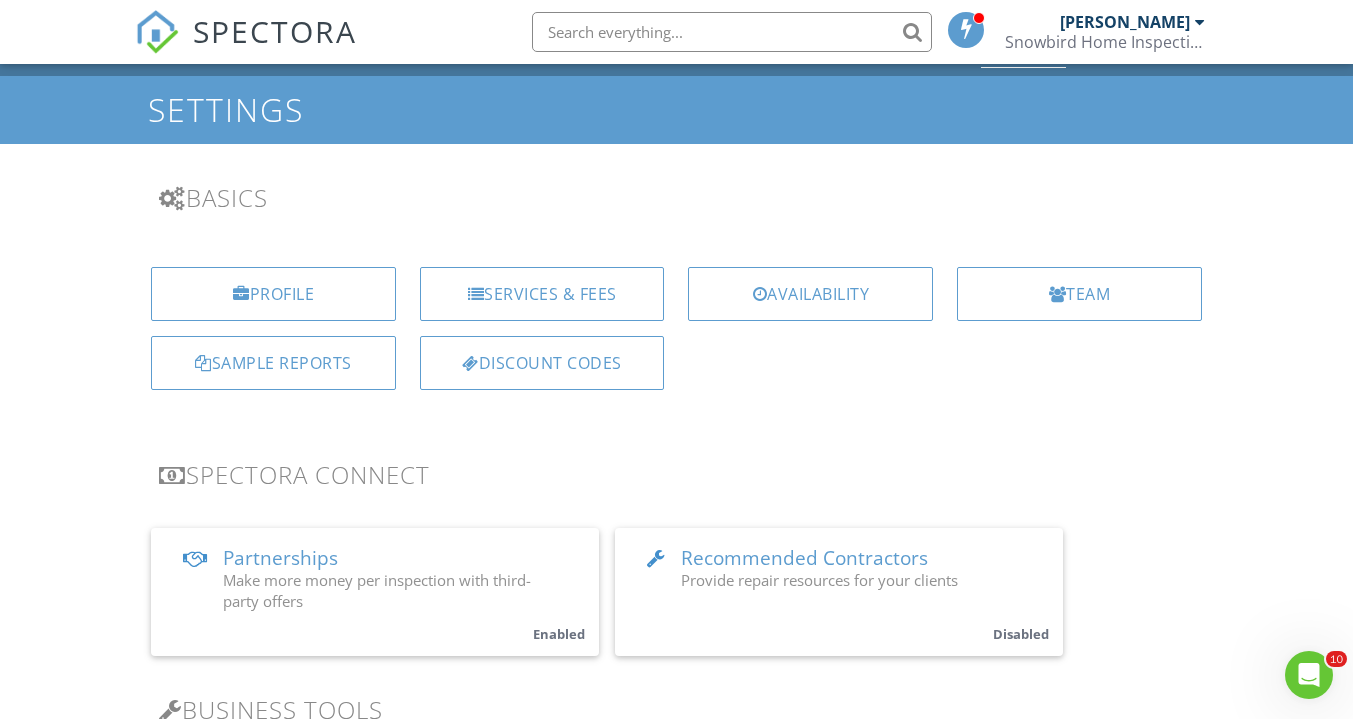 scroll, scrollTop: 0, scrollLeft: 0, axis: both 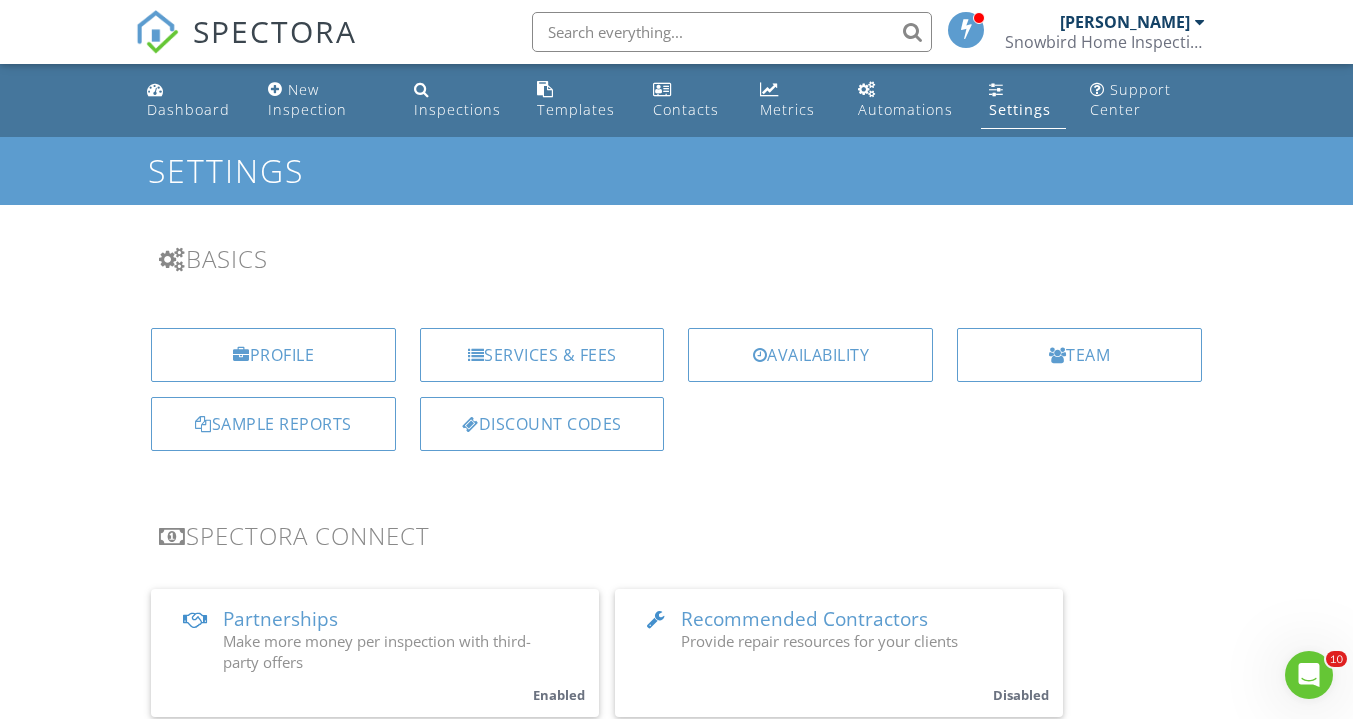 click on "Inspections" at bounding box center [459, 100] 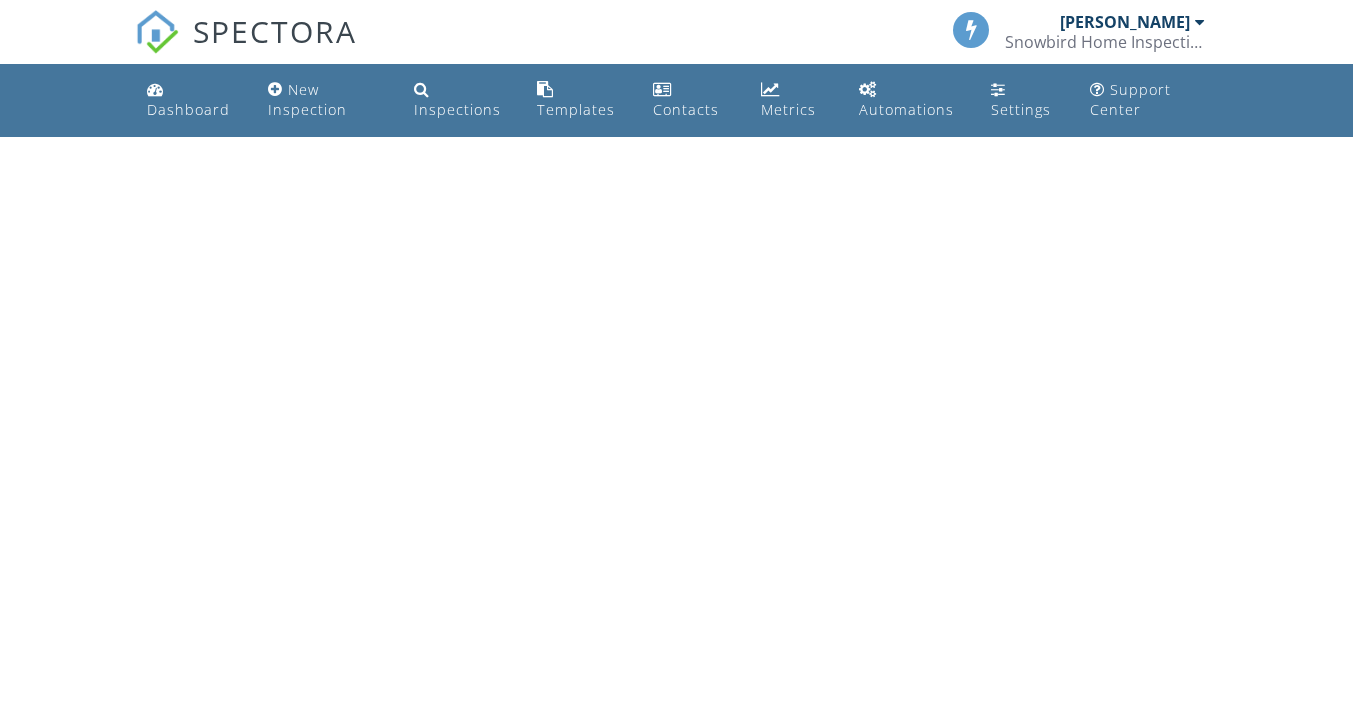 scroll, scrollTop: 0, scrollLeft: 0, axis: both 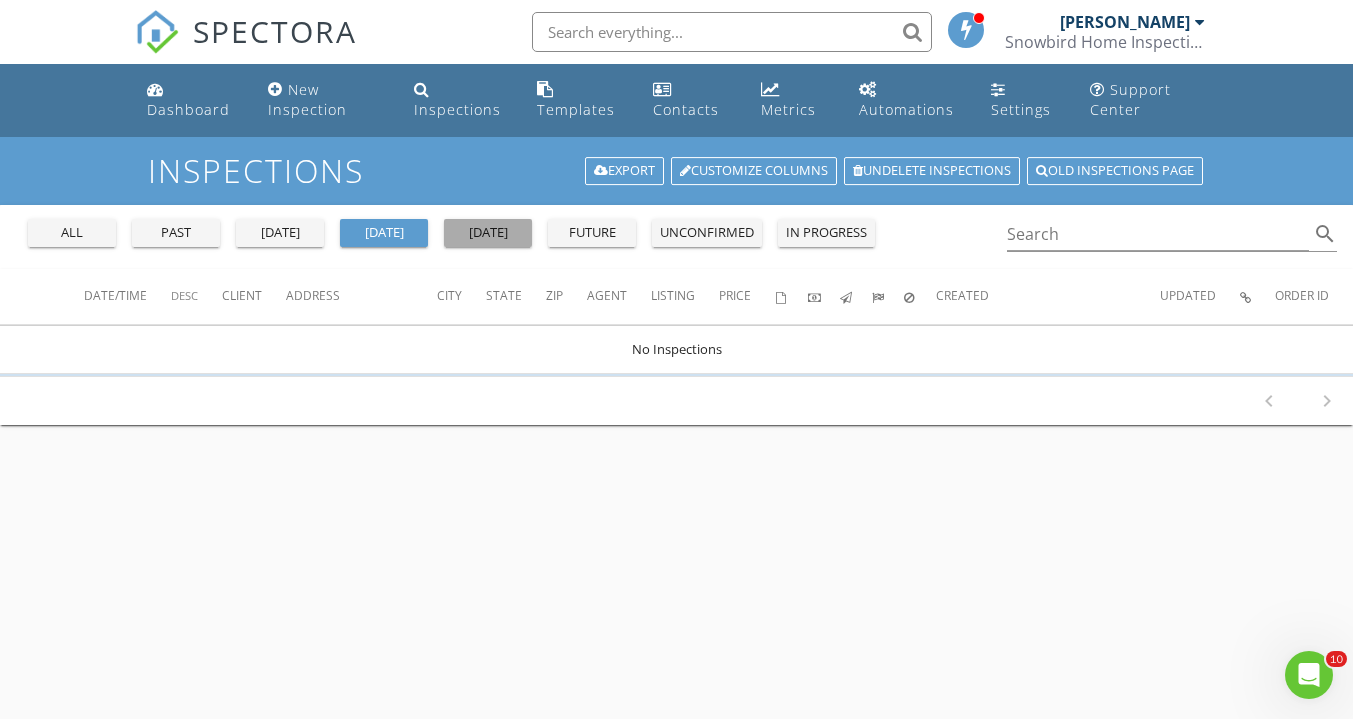 click on "tomorrow" at bounding box center (488, 233) 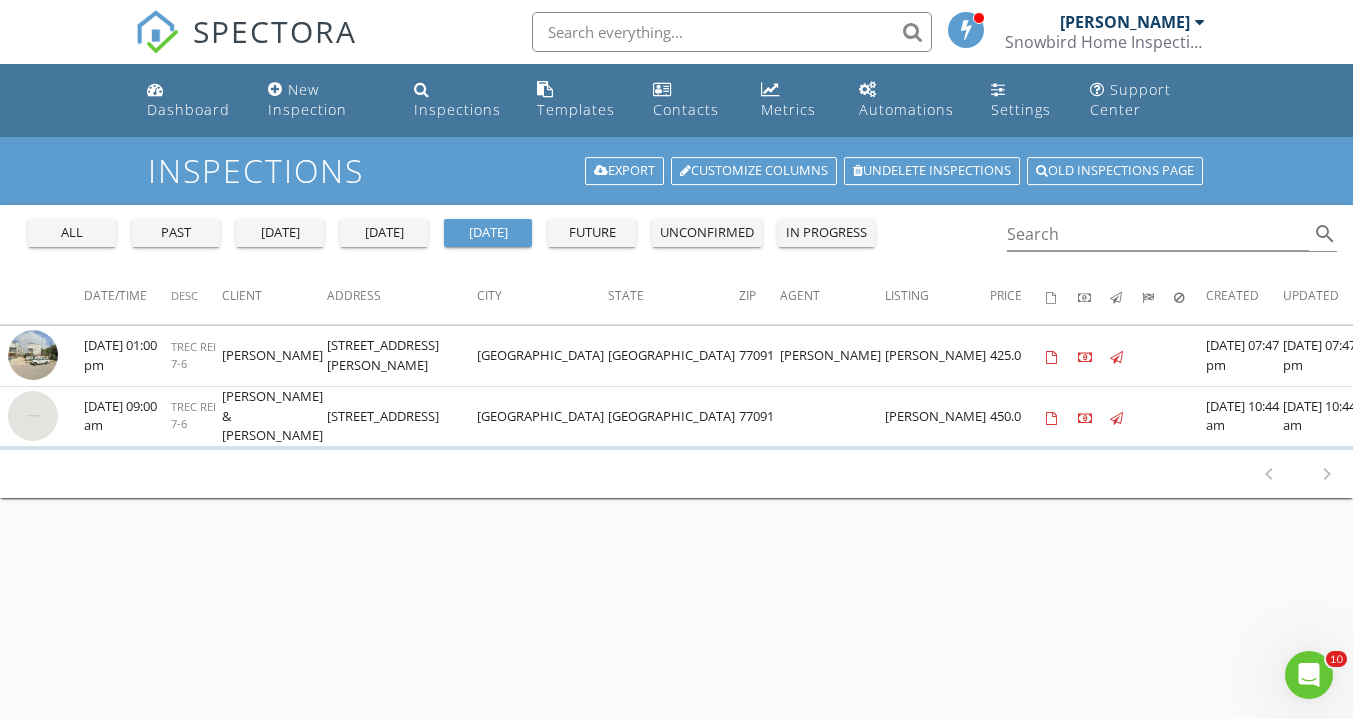 click at bounding box center (33, 416) 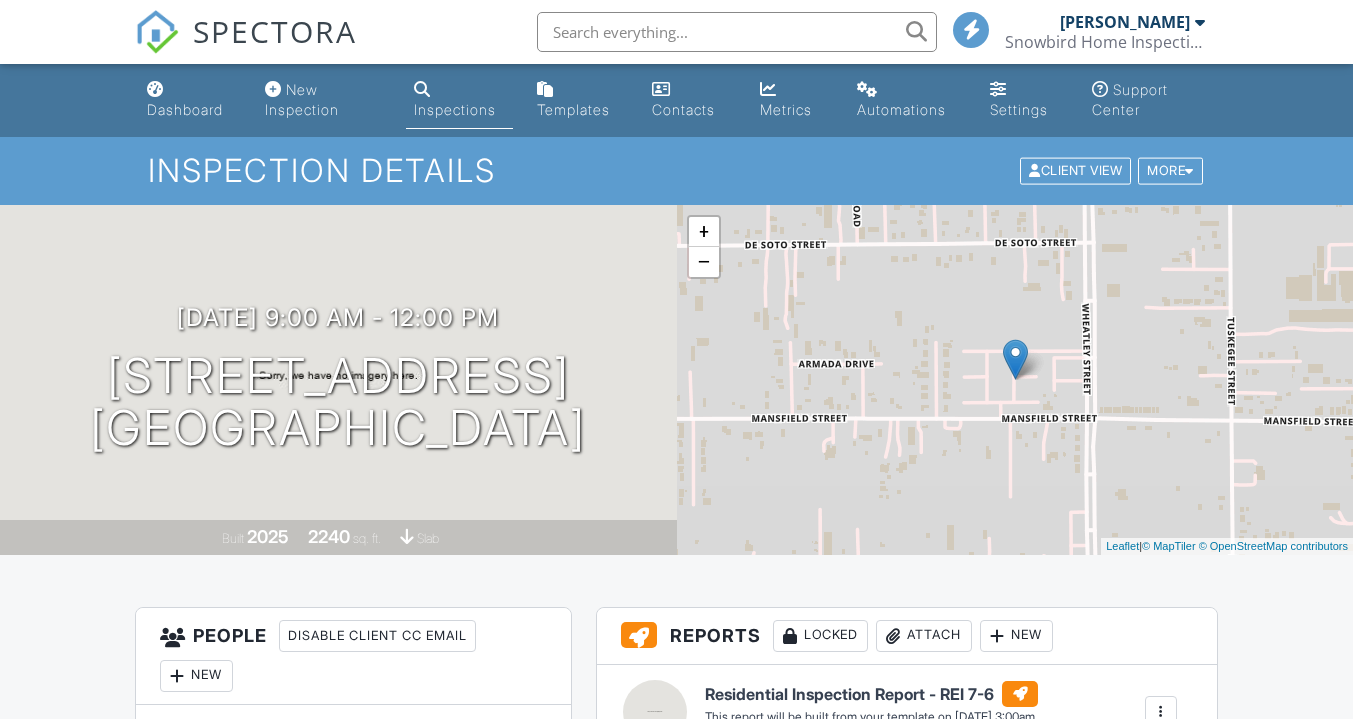 scroll, scrollTop: 0, scrollLeft: 0, axis: both 